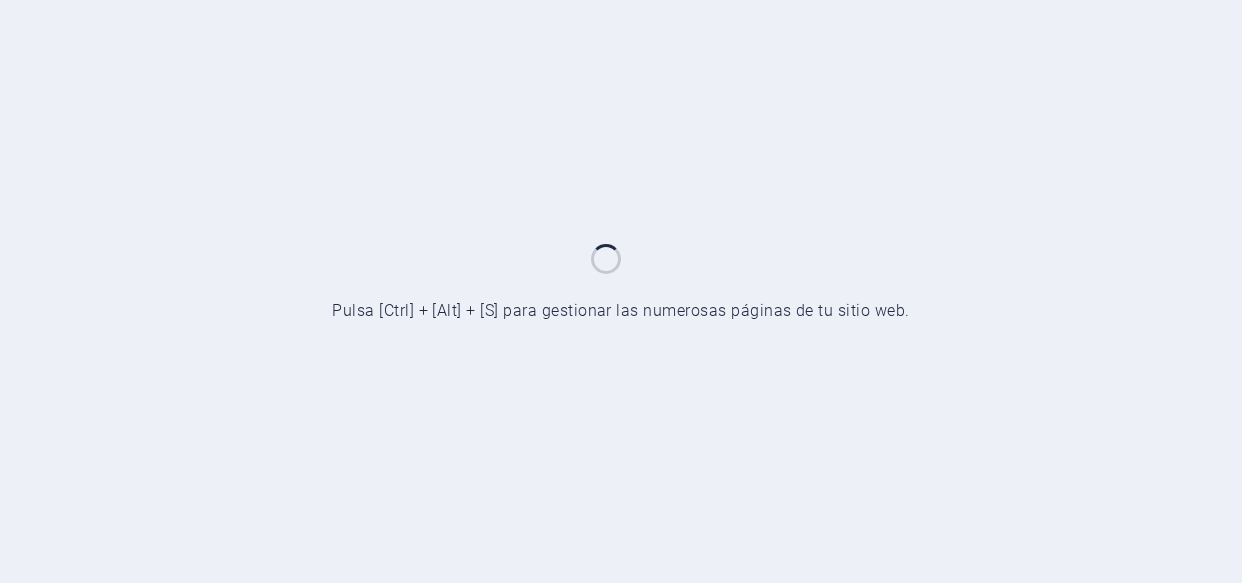 scroll, scrollTop: 0, scrollLeft: 0, axis: both 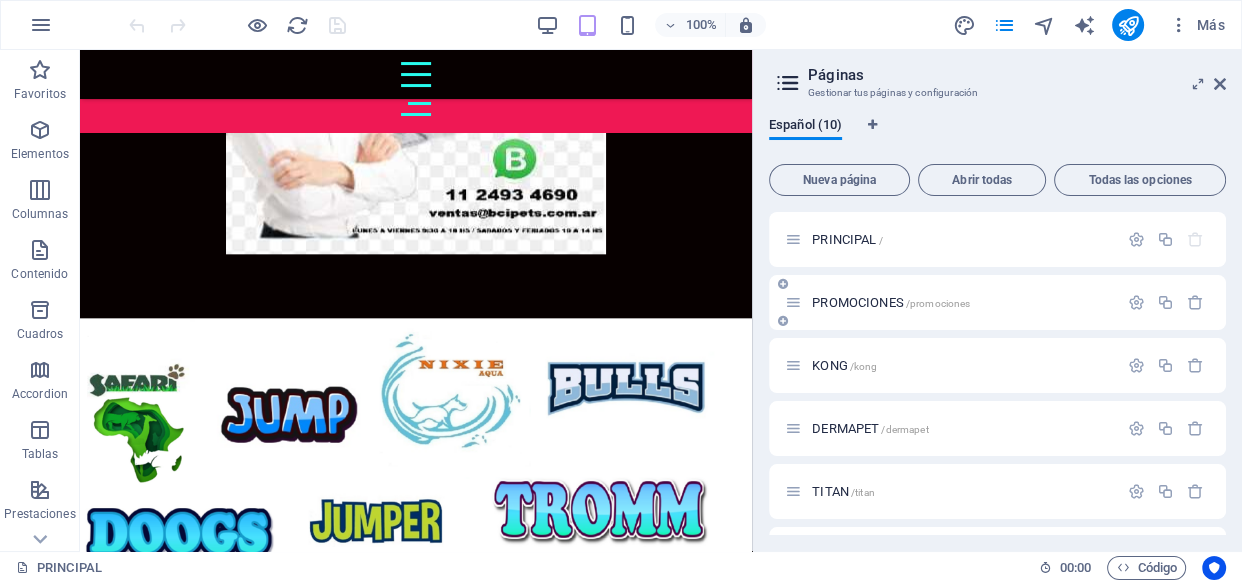 click on "PROMOCIONES /promociones" at bounding box center [891, 302] 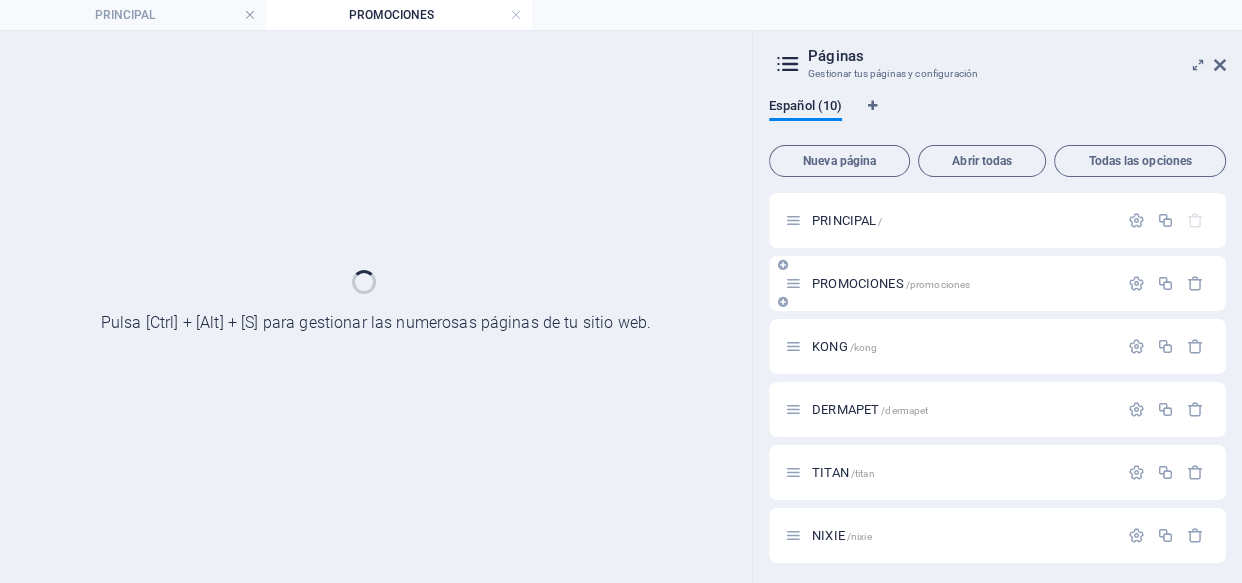 scroll, scrollTop: 0, scrollLeft: 0, axis: both 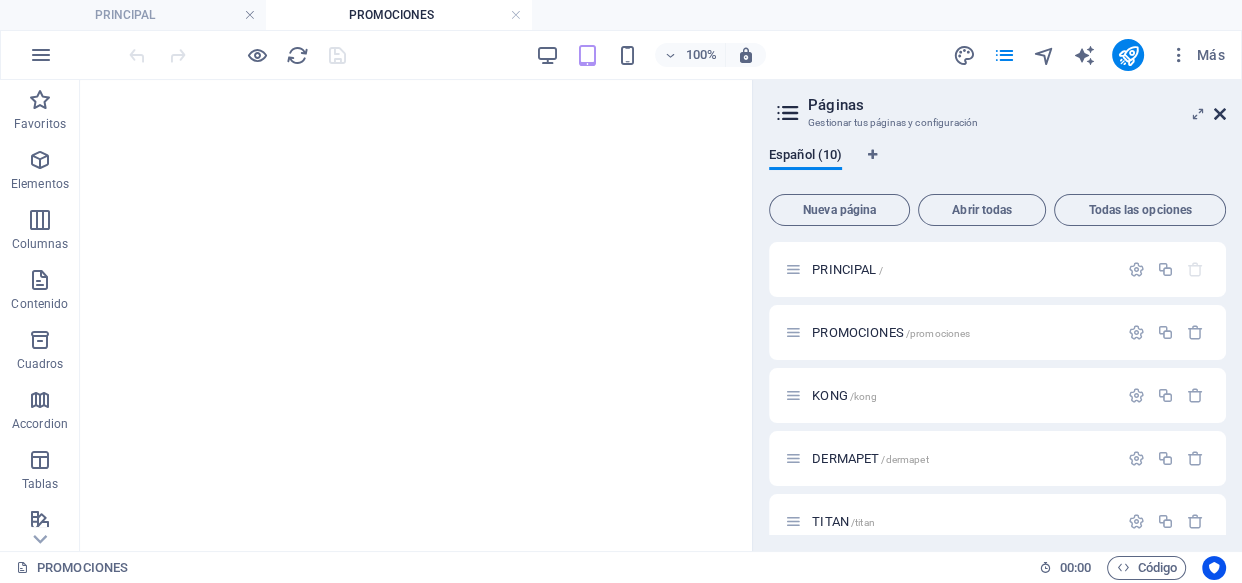 click at bounding box center [1220, 114] 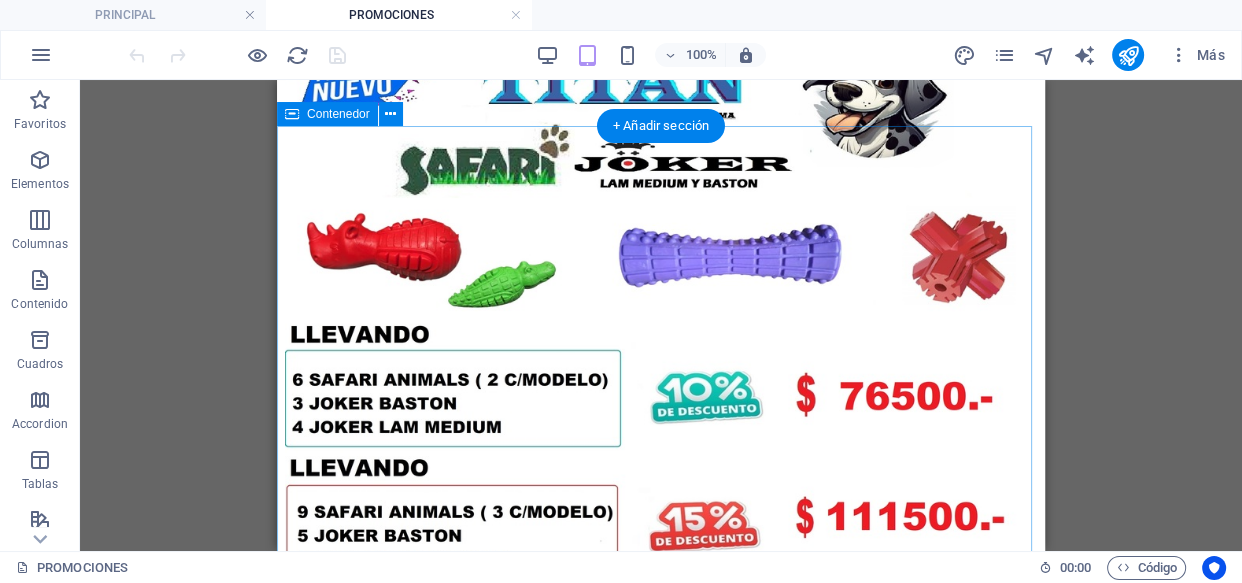 scroll, scrollTop: 0, scrollLeft: 0, axis: both 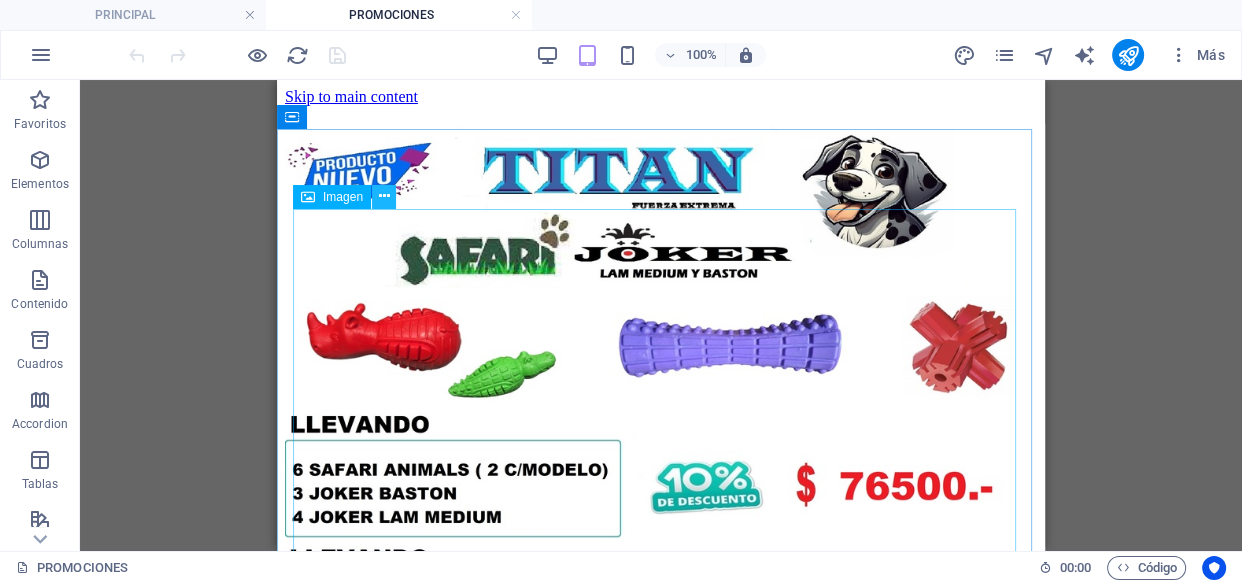 click at bounding box center (384, 196) 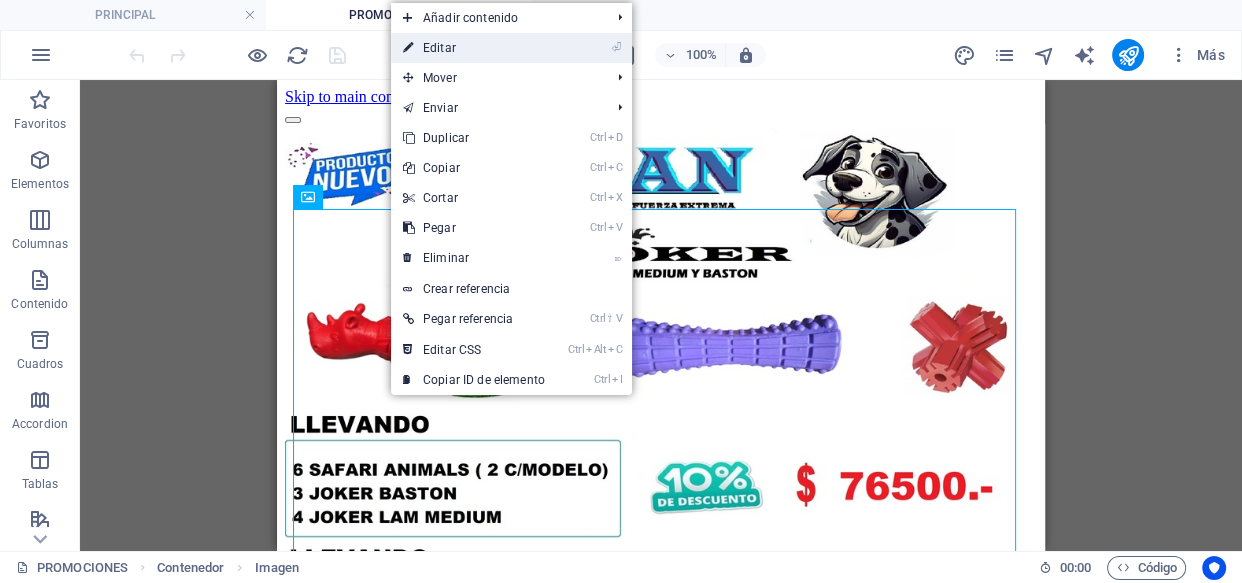 click on "⏎  Editar" at bounding box center (474, 48) 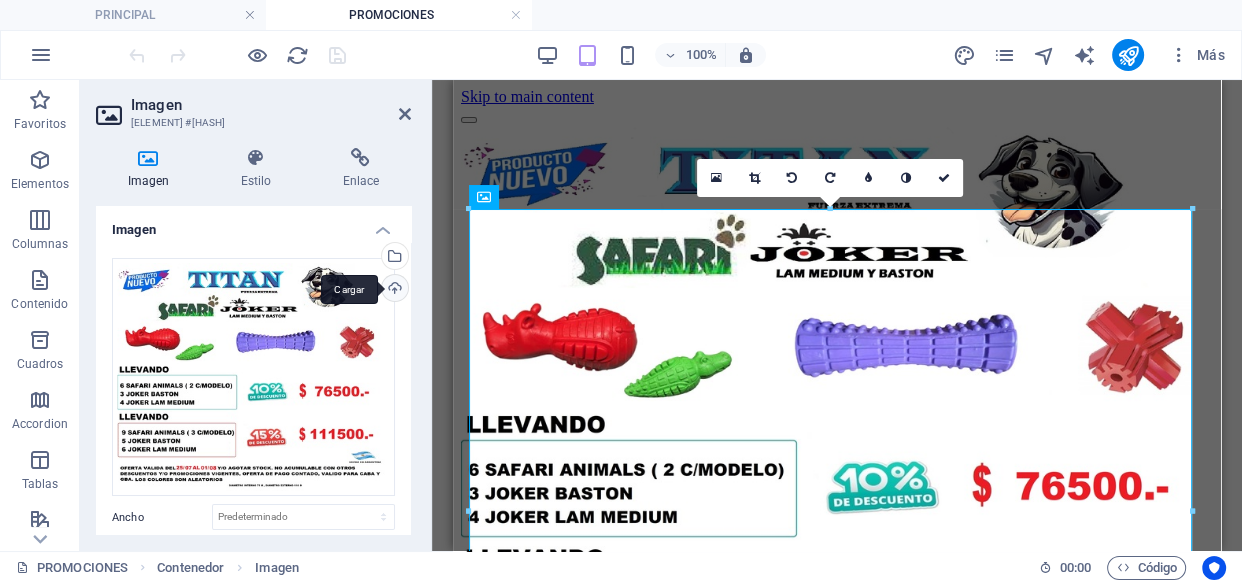 click on "Cargar" at bounding box center (393, 290) 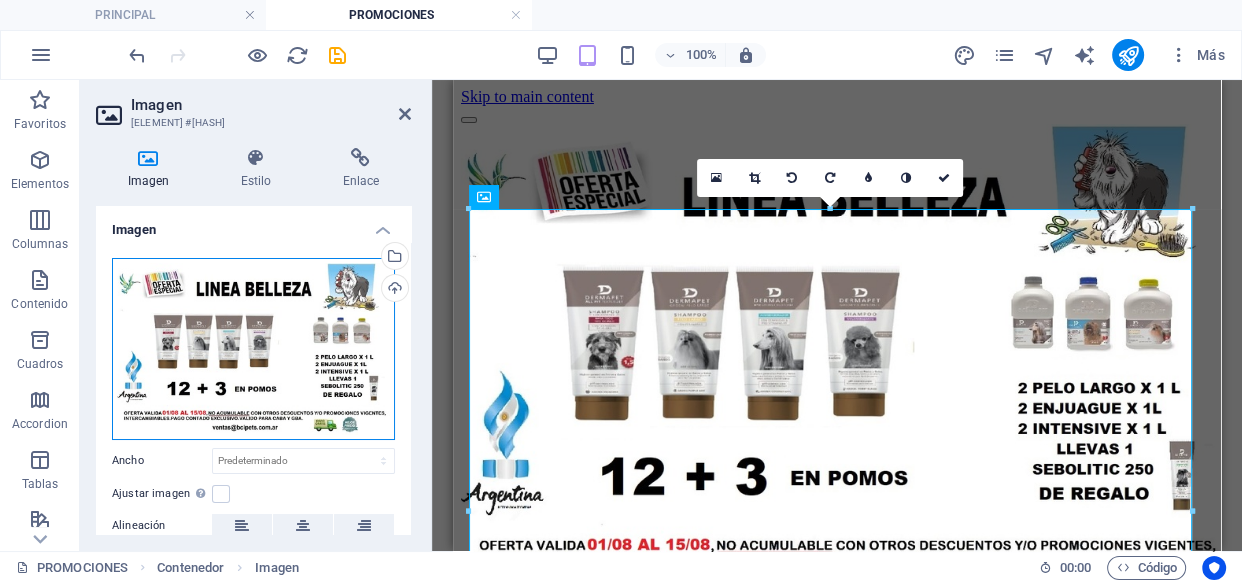 click on "Arrastra archivos aquí, haz clic para escoger archivos o  selecciona archivos de Archivos o de nuestra galería gratuita de fotos y vídeos" at bounding box center [253, 349] 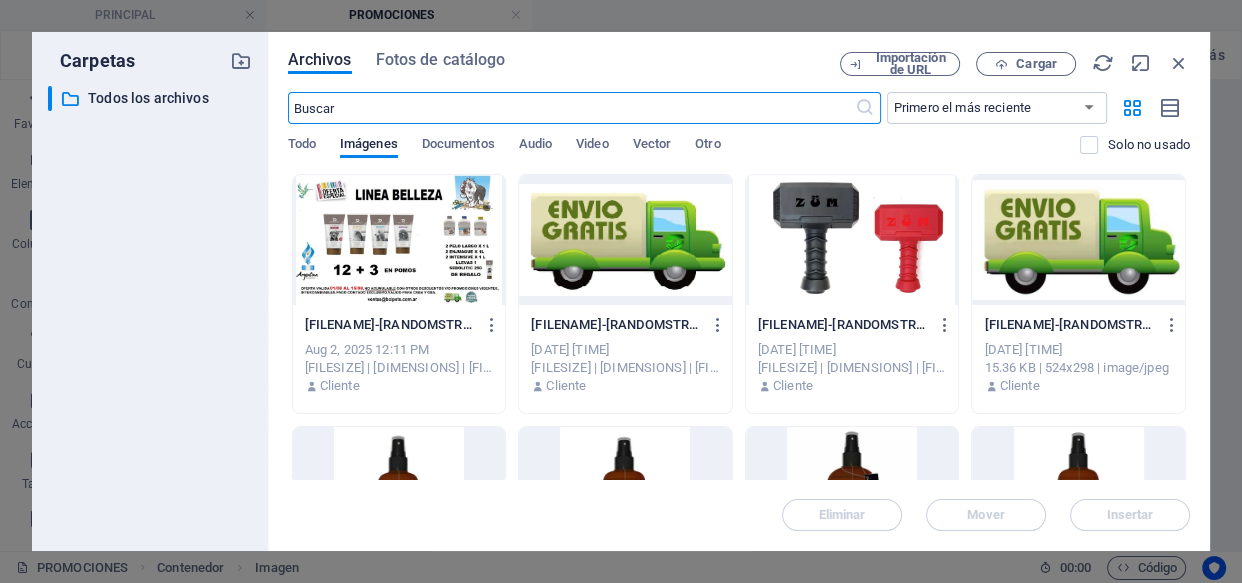 click at bounding box center [399, 240] 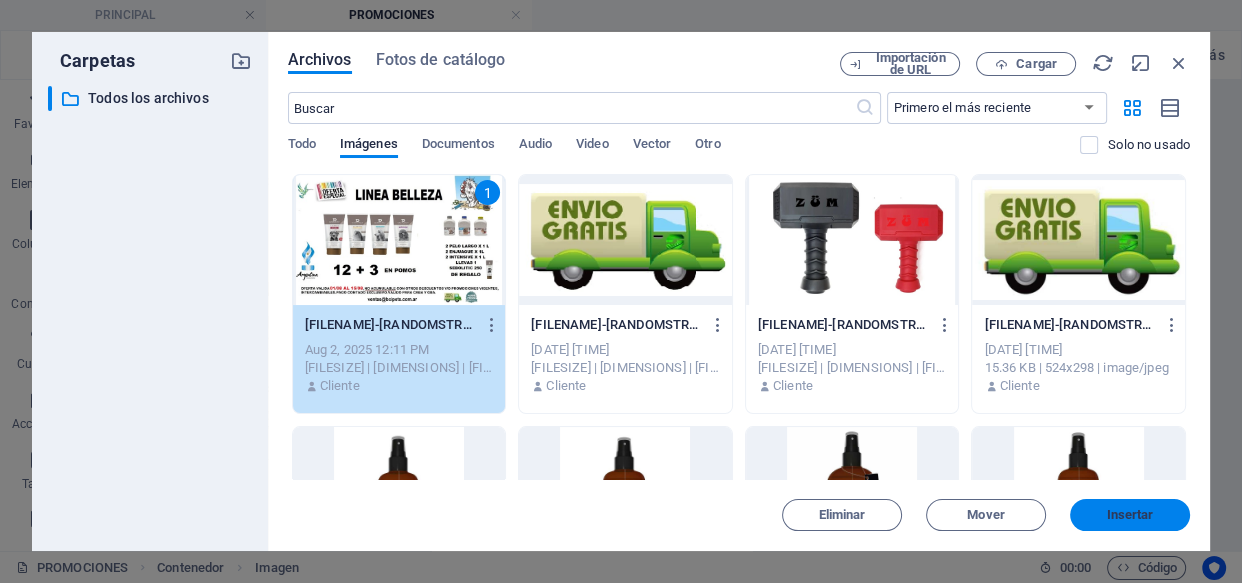 click on "Insertar" at bounding box center (1130, 515) 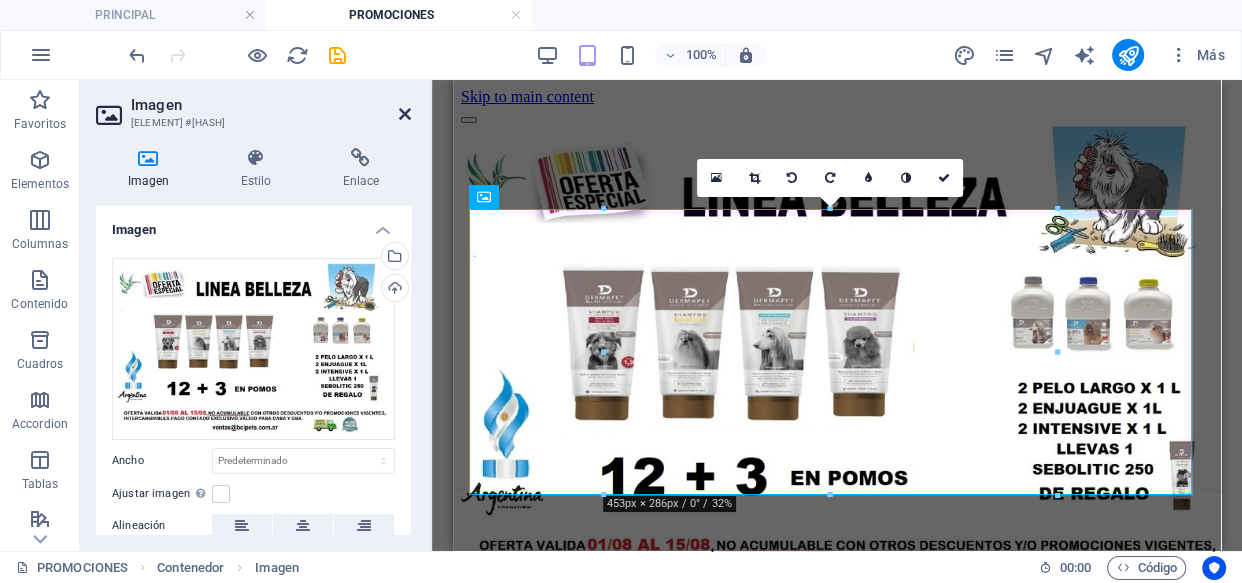 click at bounding box center (405, 114) 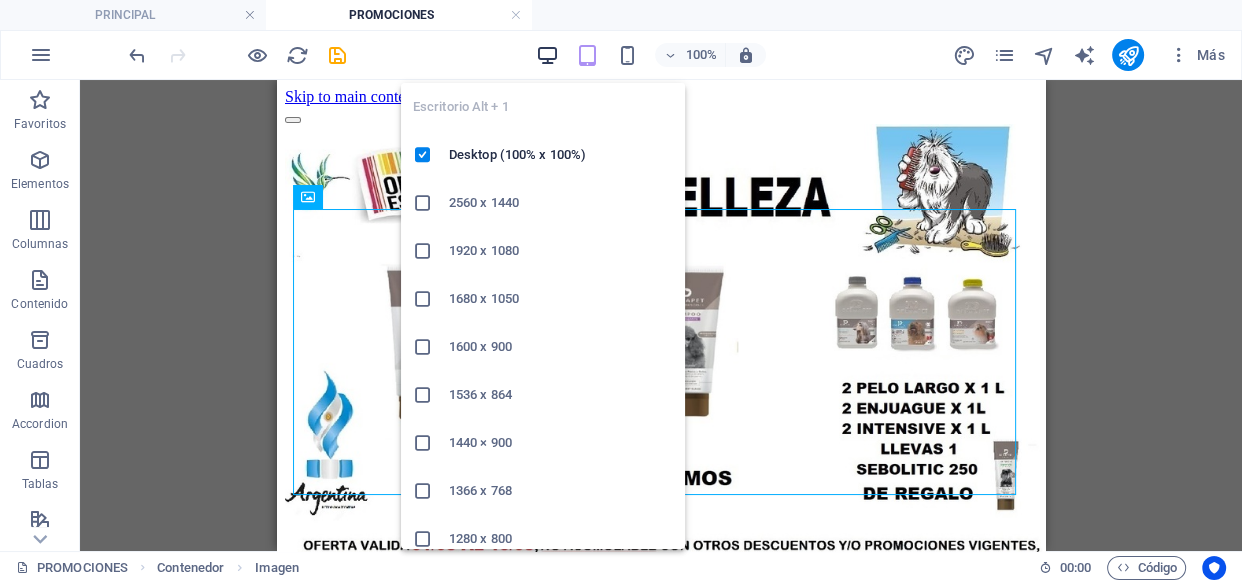 click at bounding box center (547, 55) 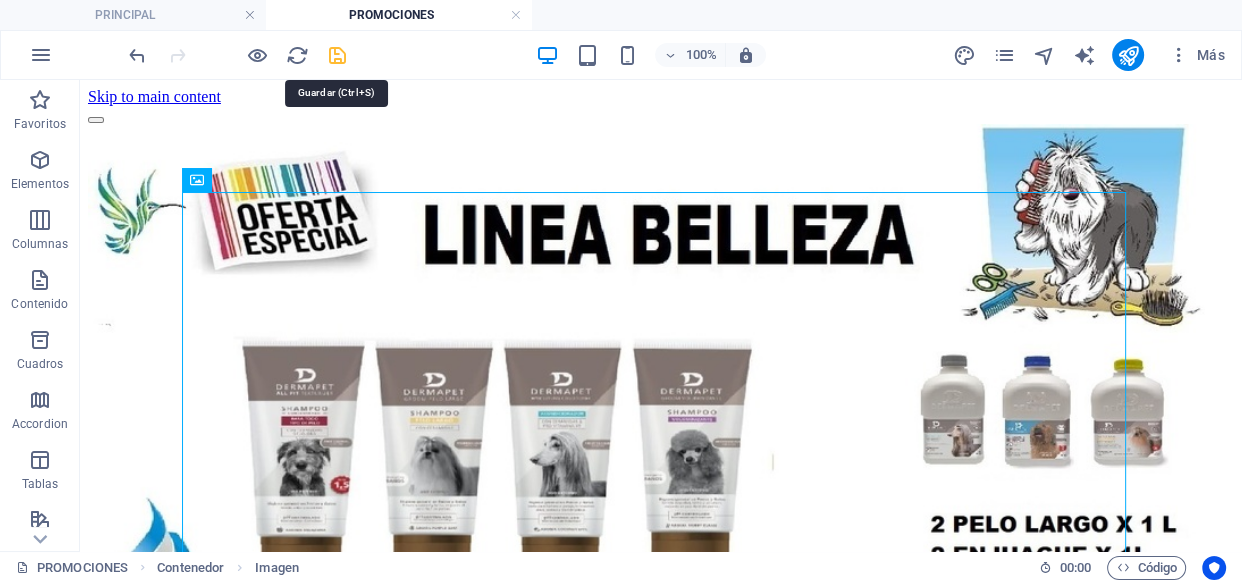 click at bounding box center [337, 55] 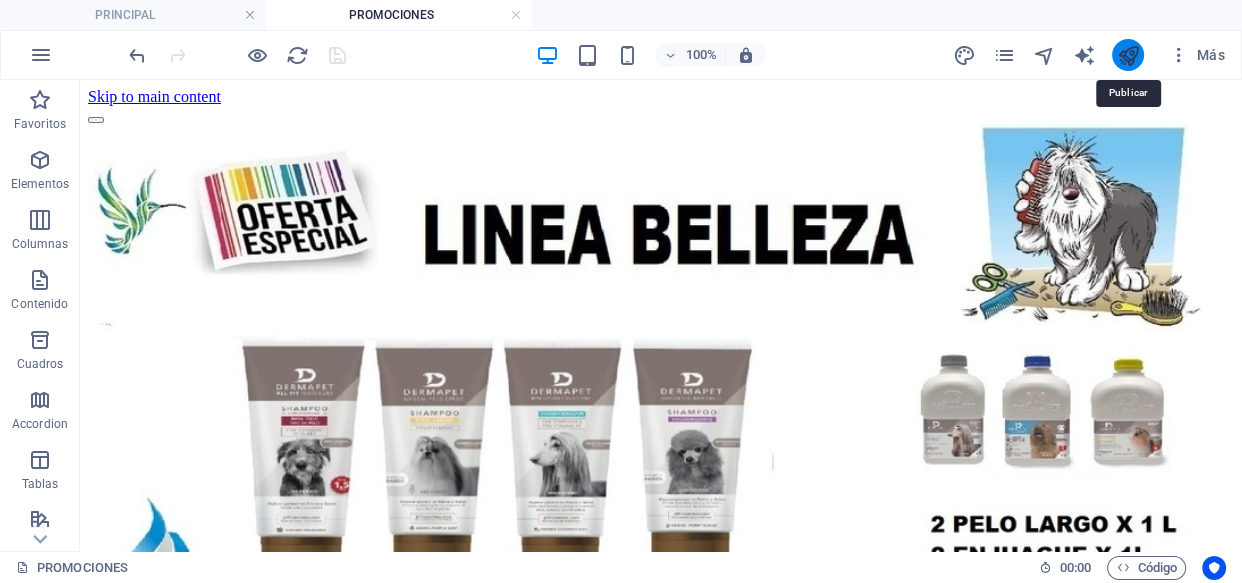 click at bounding box center (1128, 55) 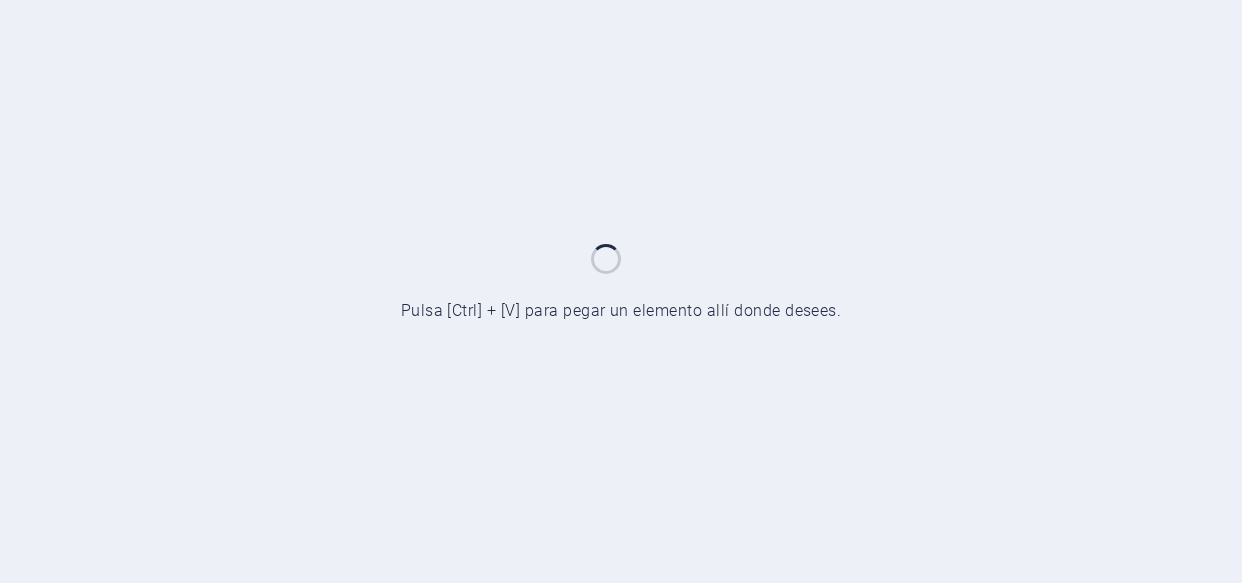 scroll, scrollTop: 0, scrollLeft: 0, axis: both 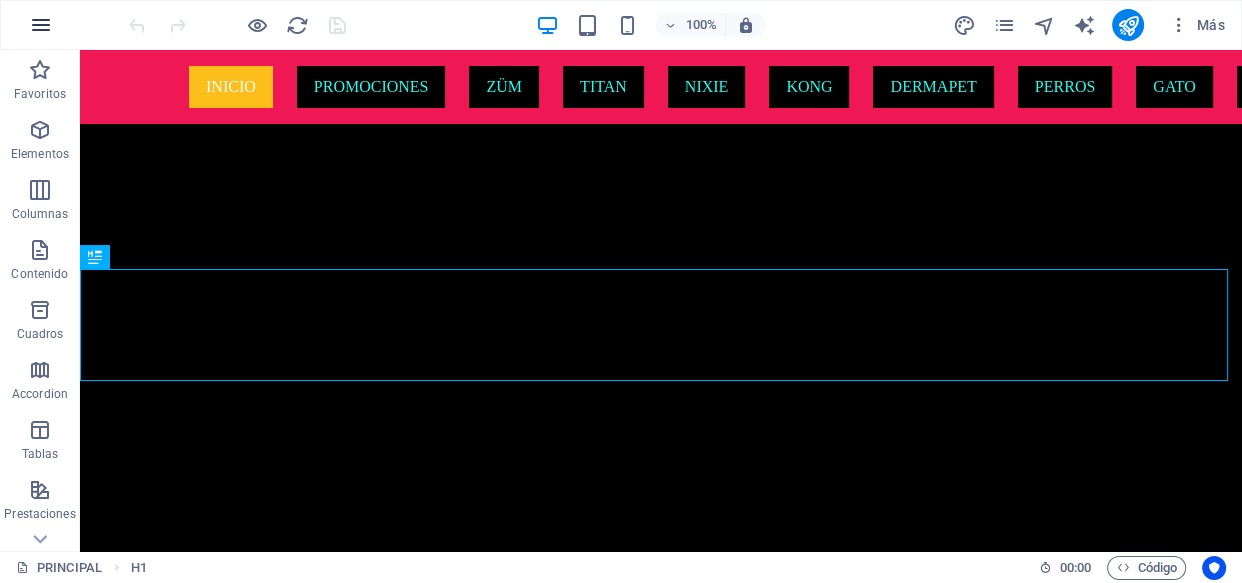click at bounding box center (41, 25) 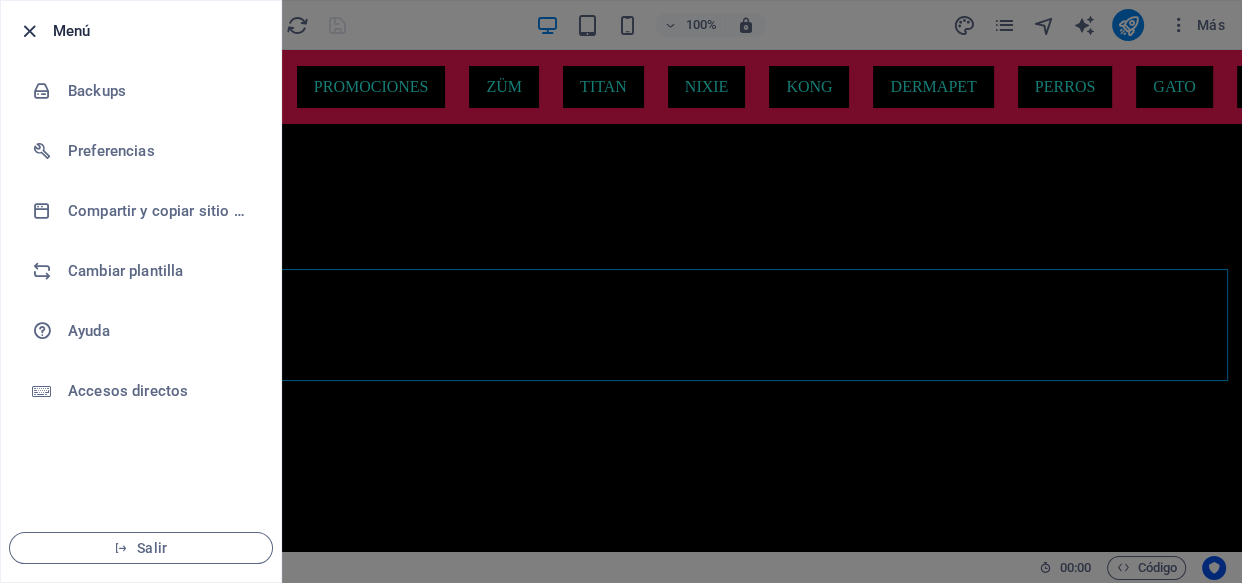 click at bounding box center (29, 31) 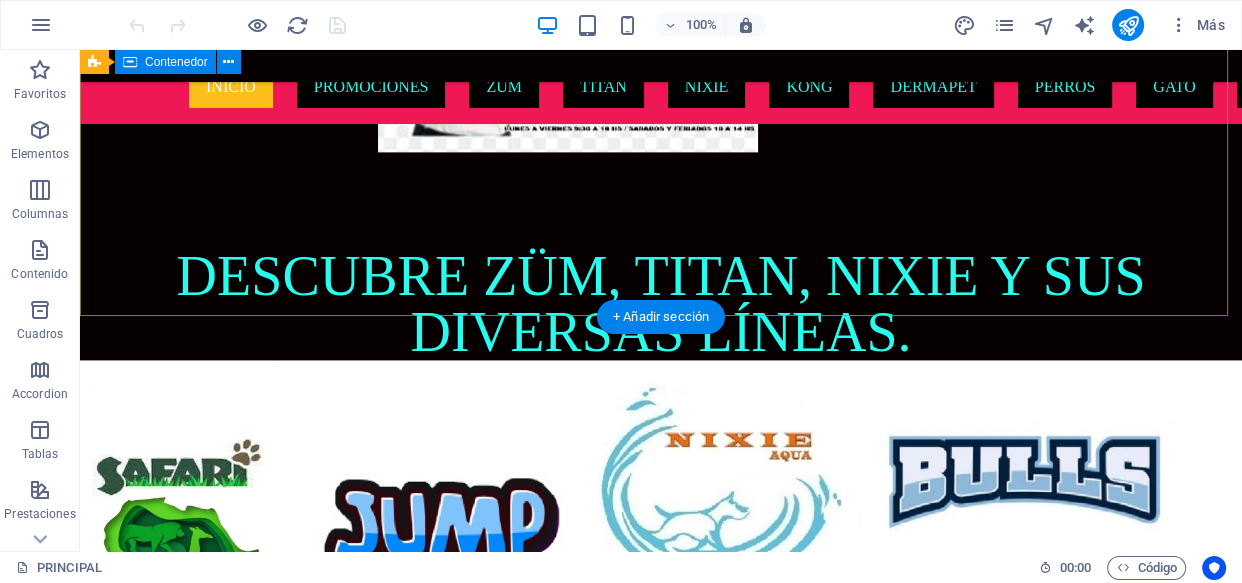 scroll, scrollTop: 2432, scrollLeft: 0, axis: vertical 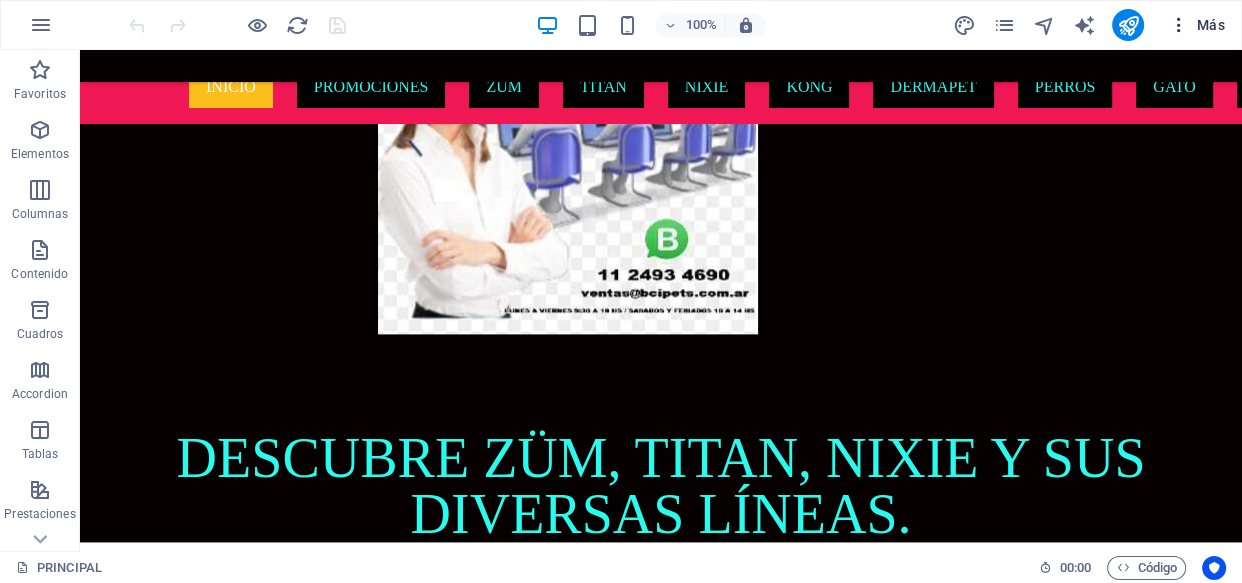 click at bounding box center (1178, 25) 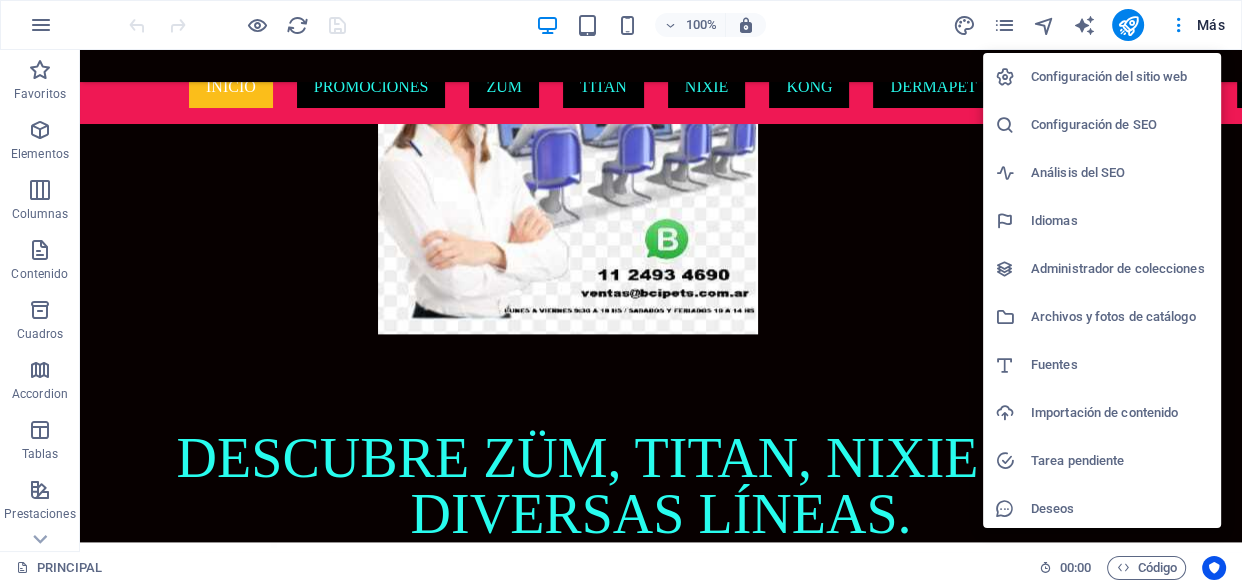 click on "Importación de contenido" at bounding box center (1120, 413) 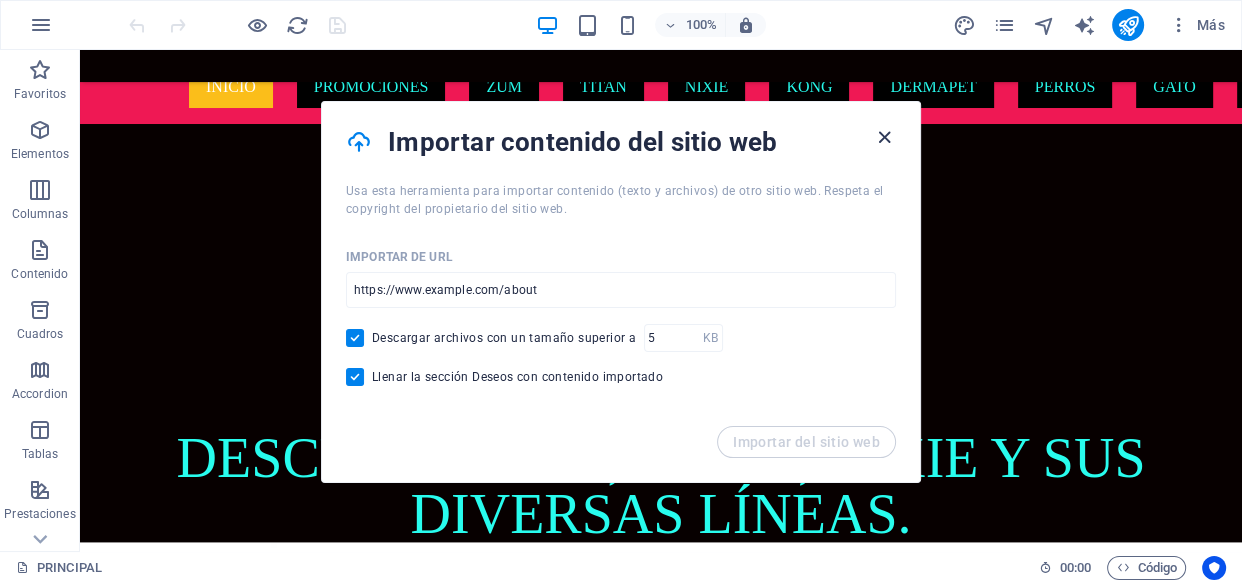 click at bounding box center [884, 137] 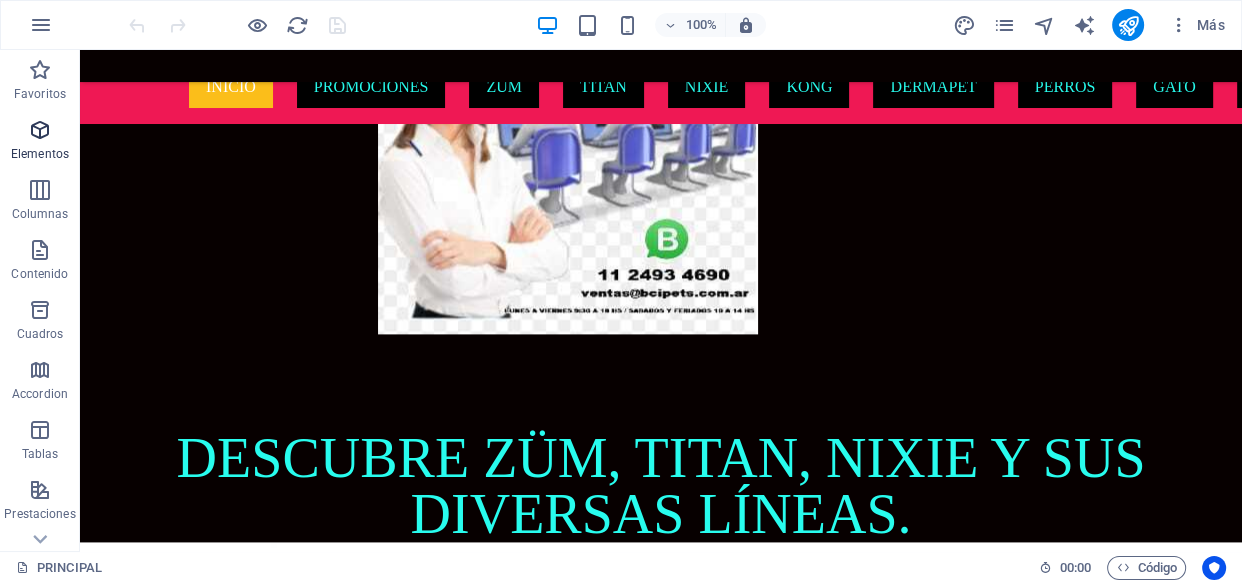 click on "Elementos" at bounding box center [40, 154] 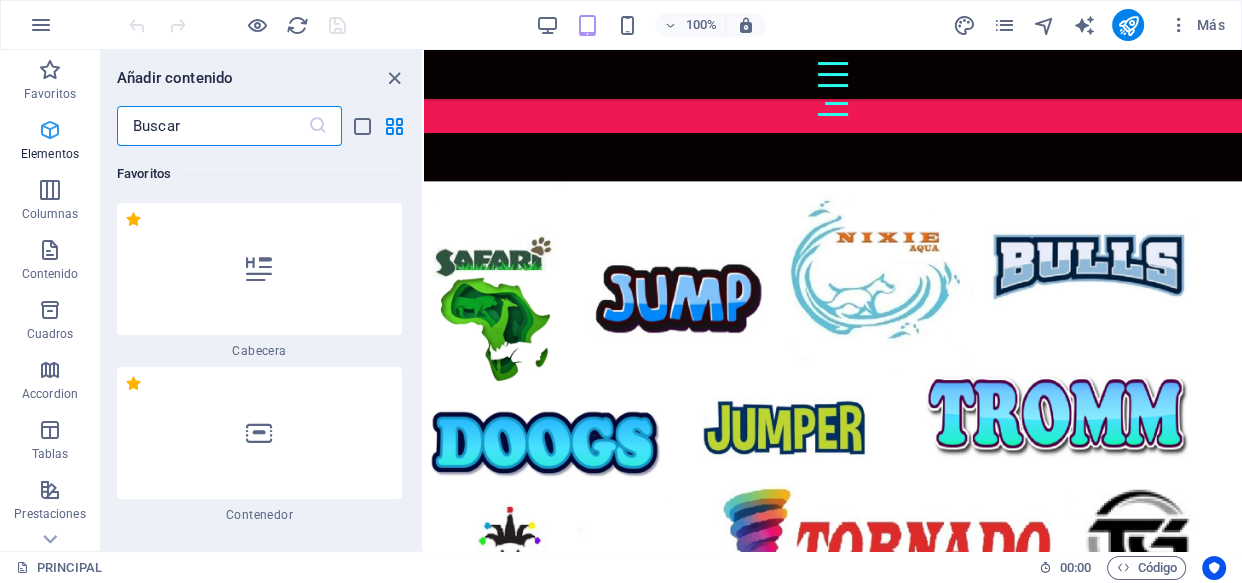 scroll, scrollTop: 2164, scrollLeft: 0, axis: vertical 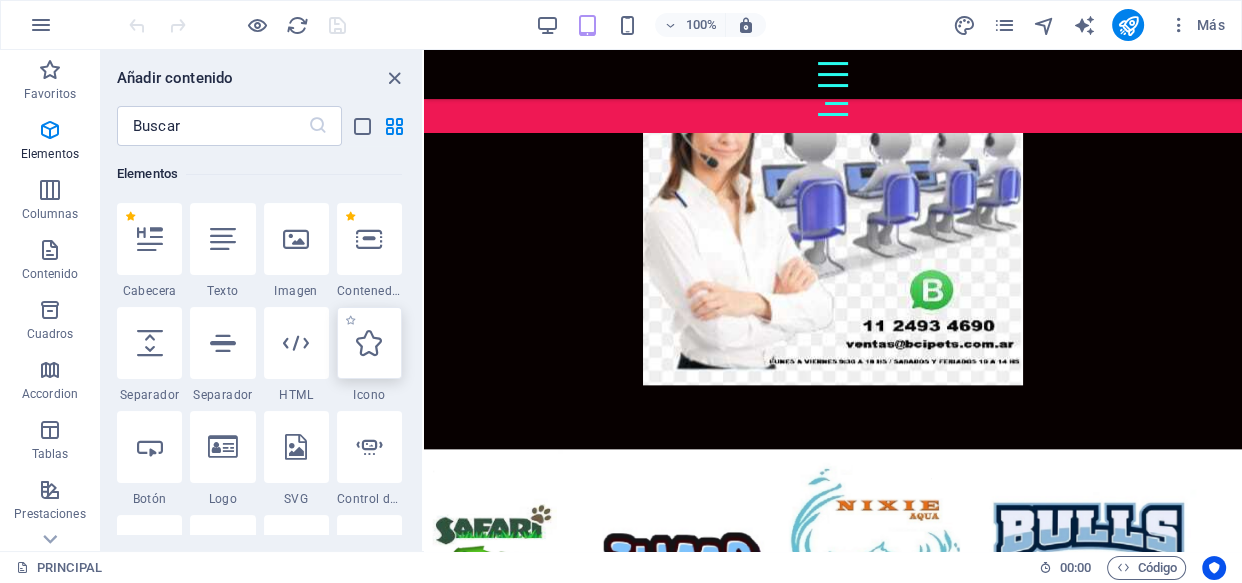 click at bounding box center (369, 343) 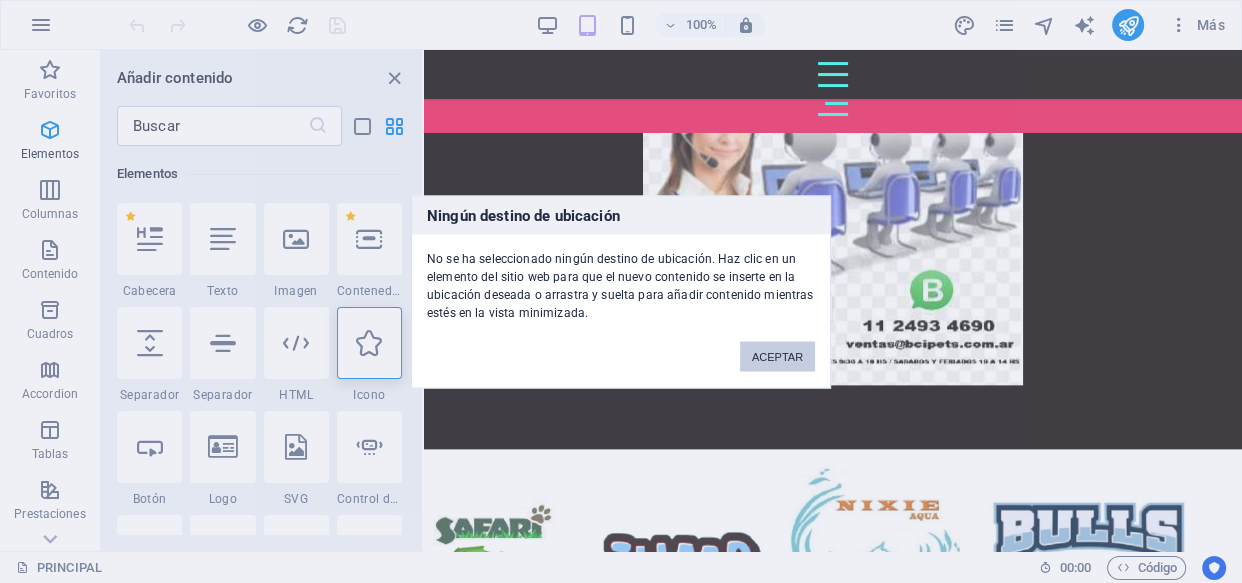 click on "ACEPTAR" at bounding box center (777, 356) 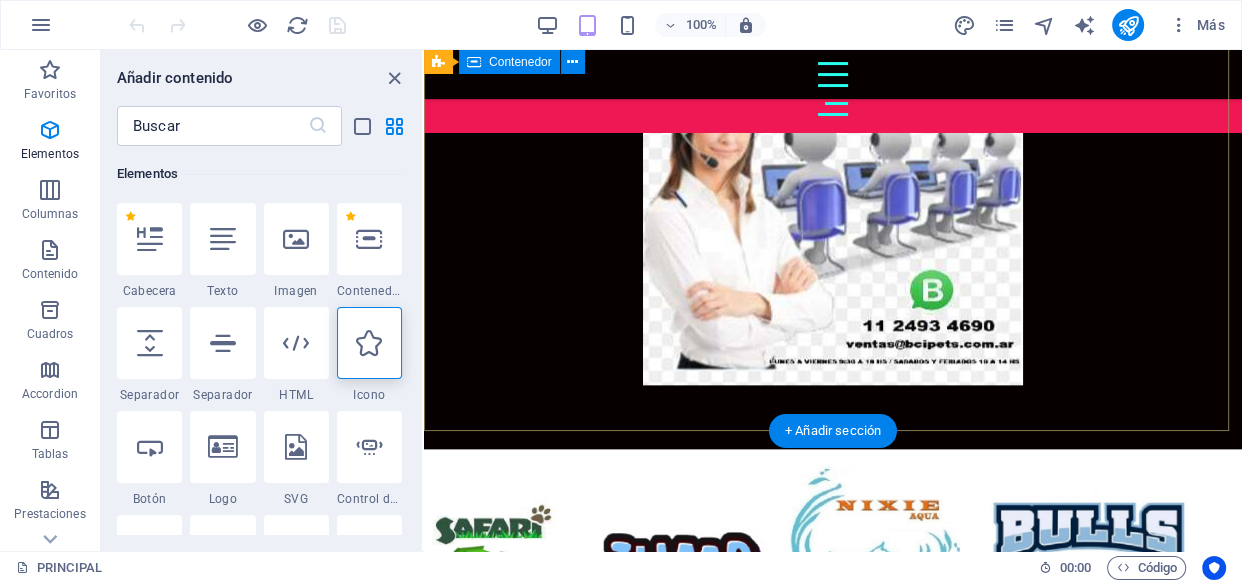 click on "CONTACTO : GRAL IRIARTE 01 AVELLANEDA-BUENOS AIRES-ARGENTINA WSP :  1124934690 EMAIL:  ventas@bcipets.com.ar MAPA INICIO ZÜM TITAN NIXIE DERMAPET KONG PERROS GATOS PROMOCIONES" at bounding box center [833, 2378] 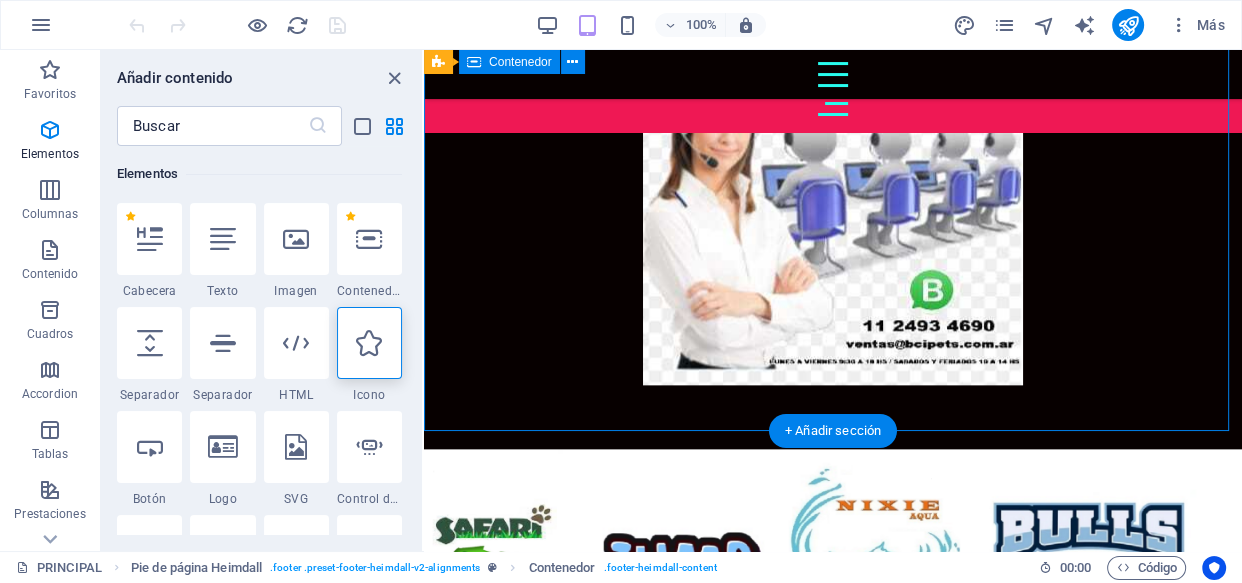 click on "CONTACTO : GRAL IRIARTE 01 AVELLANEDA-BUENOS AIRES-ARGENTINA WSP :  1124934690 EMAIL:  ventas@bcipets.com.ar MAPA INICIO ZÜM TITAN NIXIE DERMAPET KONG PERROS GATOS PROMOCIONES" at bounding box center [833, 2378] 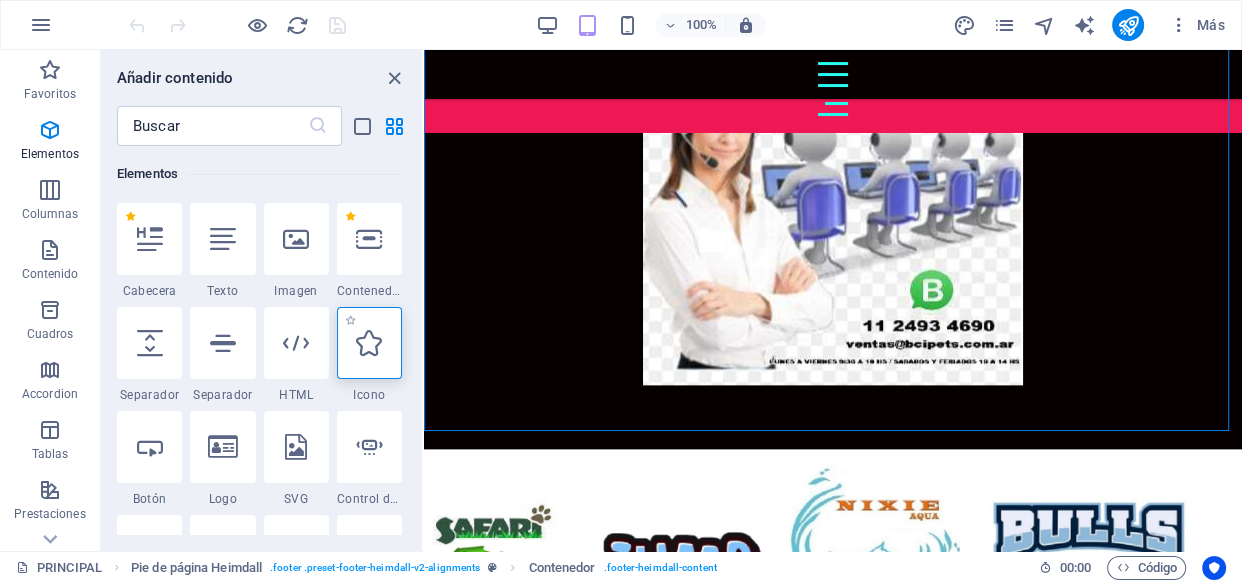 click at bounding box center (369, 343) 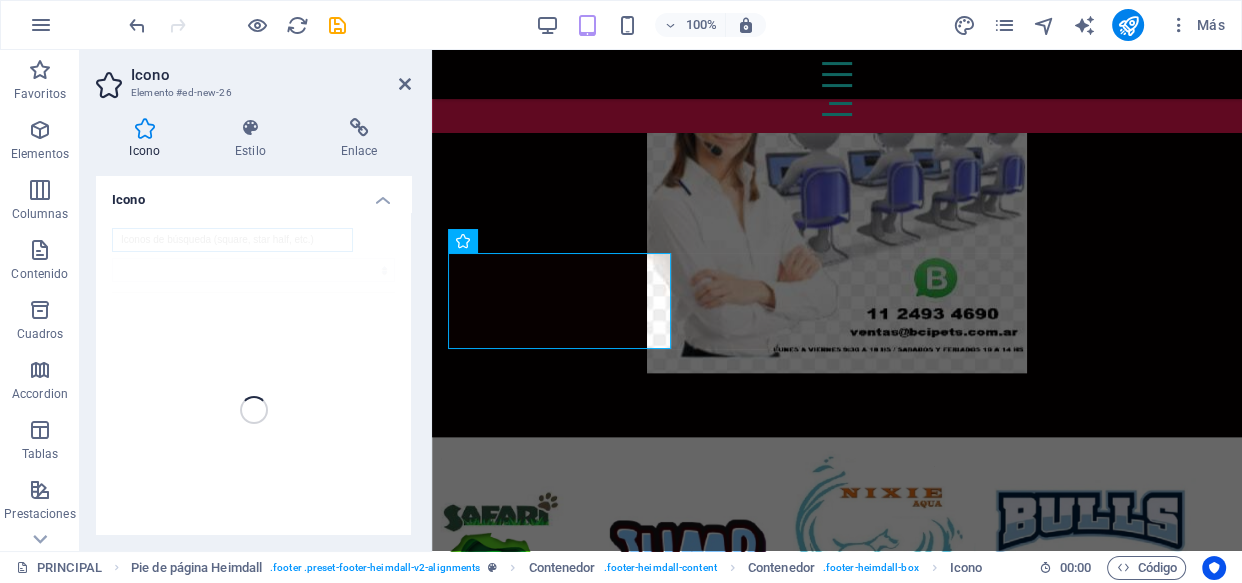 scroll, scrollTop: 1986, scrollLeft: 0, axis: vertical 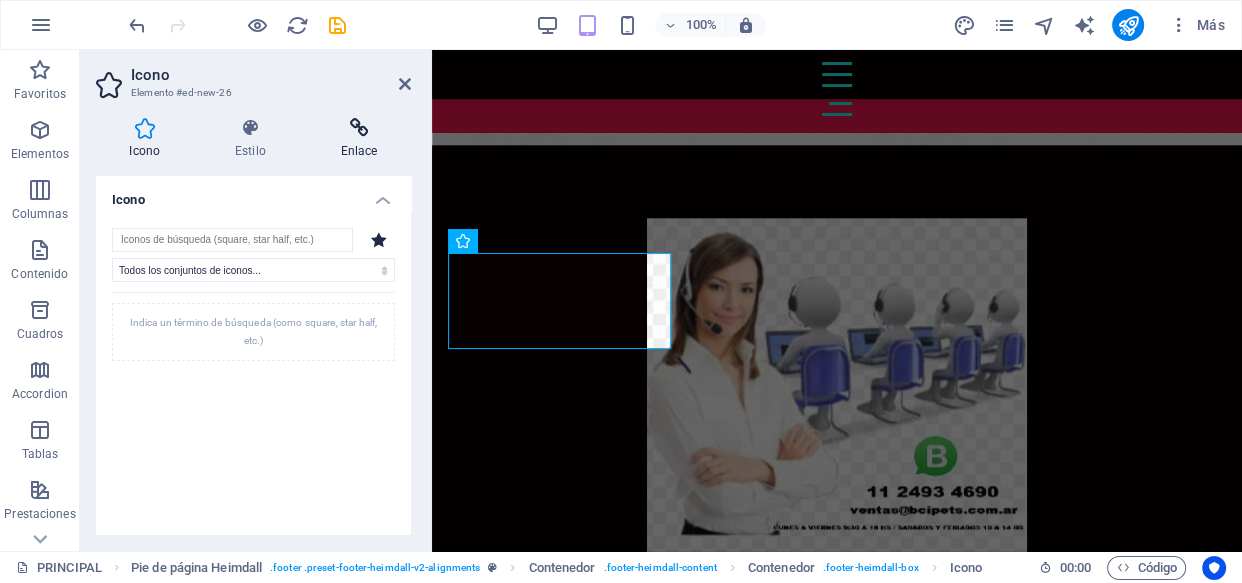 click on "Enlace" at bounding box center (359, 139) 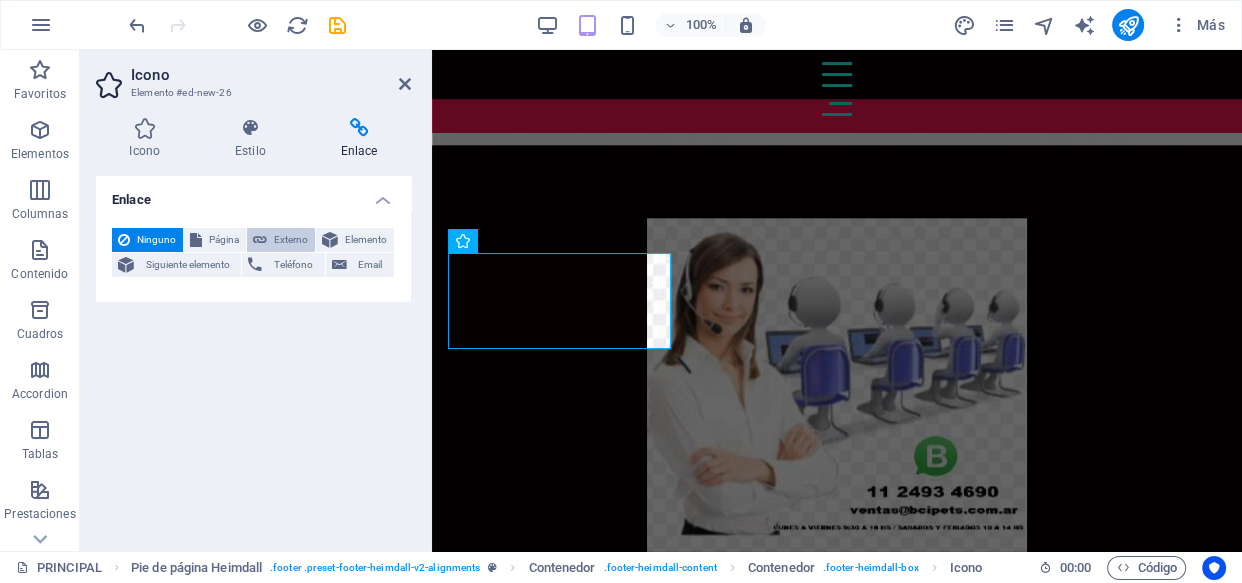 click on "Externo" at bounding box center [291, 240] 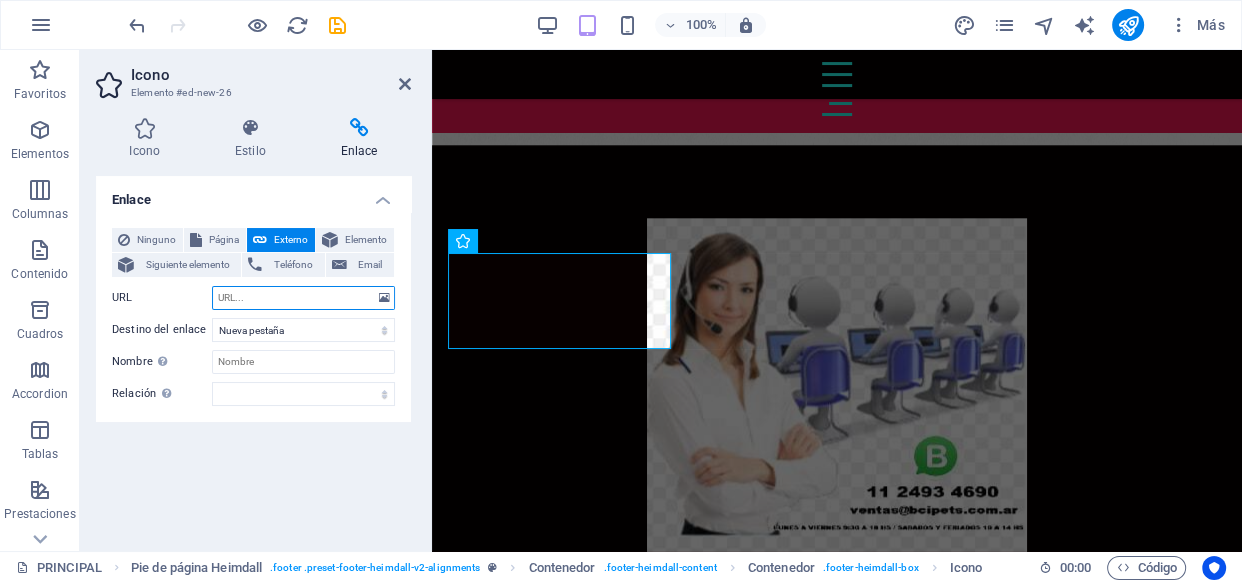 click on "URL" at bounding box center [303, 298] 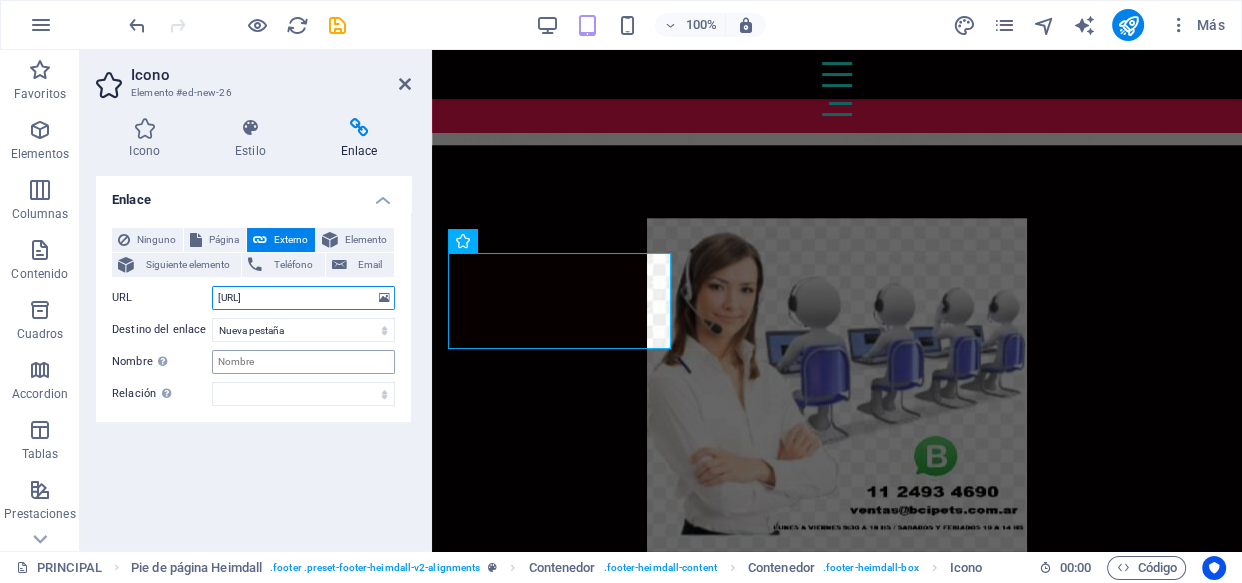 scroll, scrollTop: 0, scrollLeft: 593, axis: horizontal 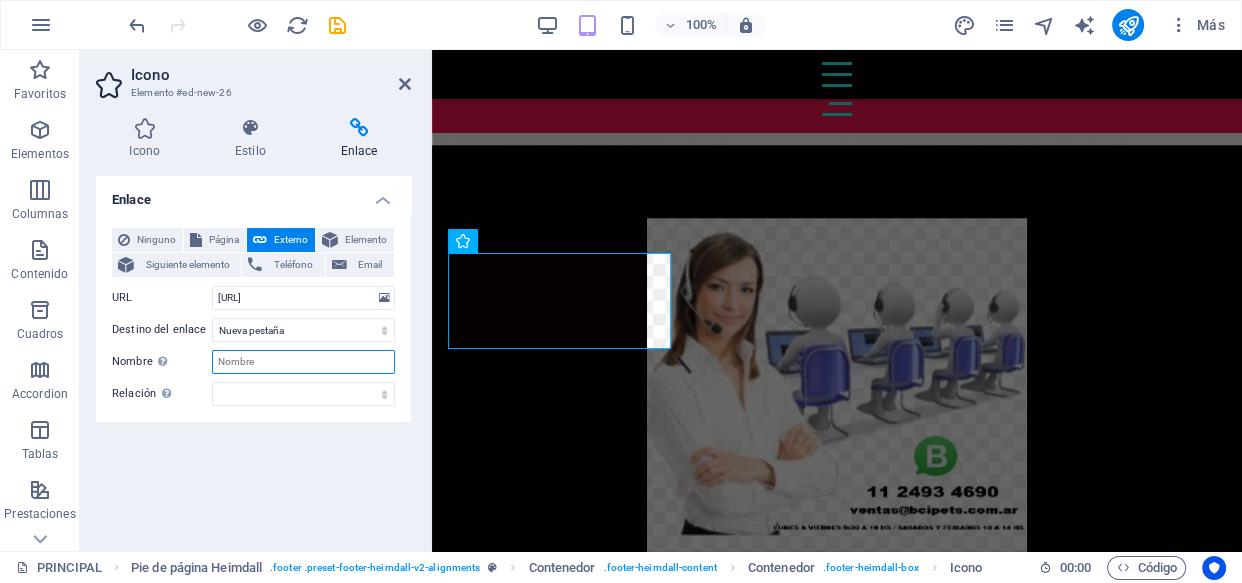 click on "Nombre Una descripción adicional del enlace no debería ser igual al texto del enlace. El título suele mostrarse como un texto de información cuando se mueve el ratón por encima del elemento. Déjalo en blanco en caso de dudas." at bounding box center [303, 362] 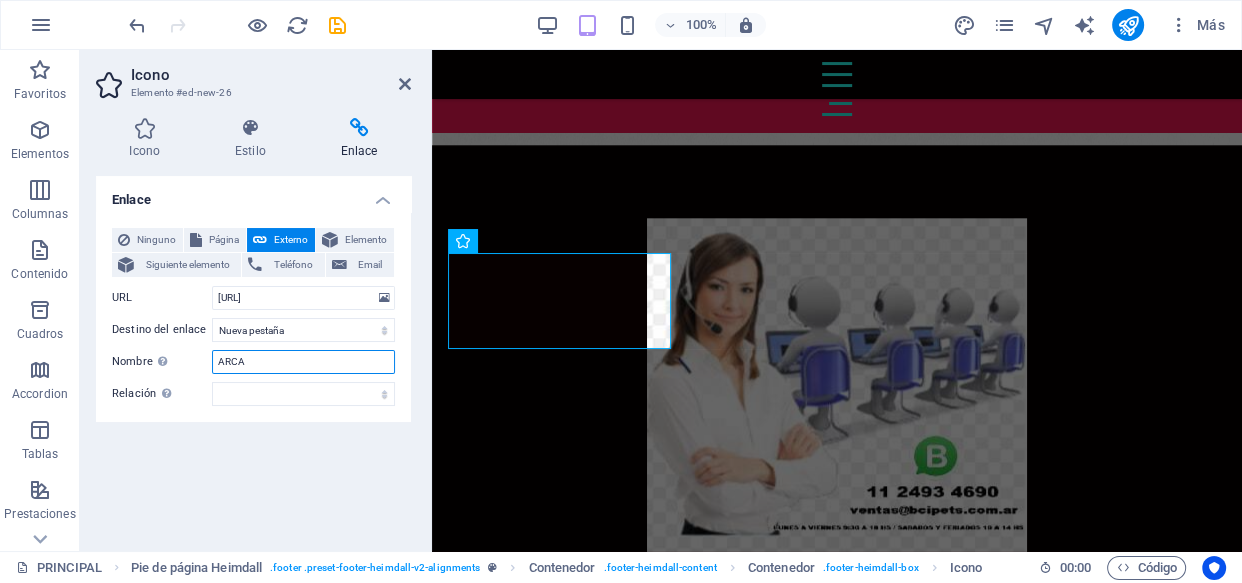 type on "ARCA" 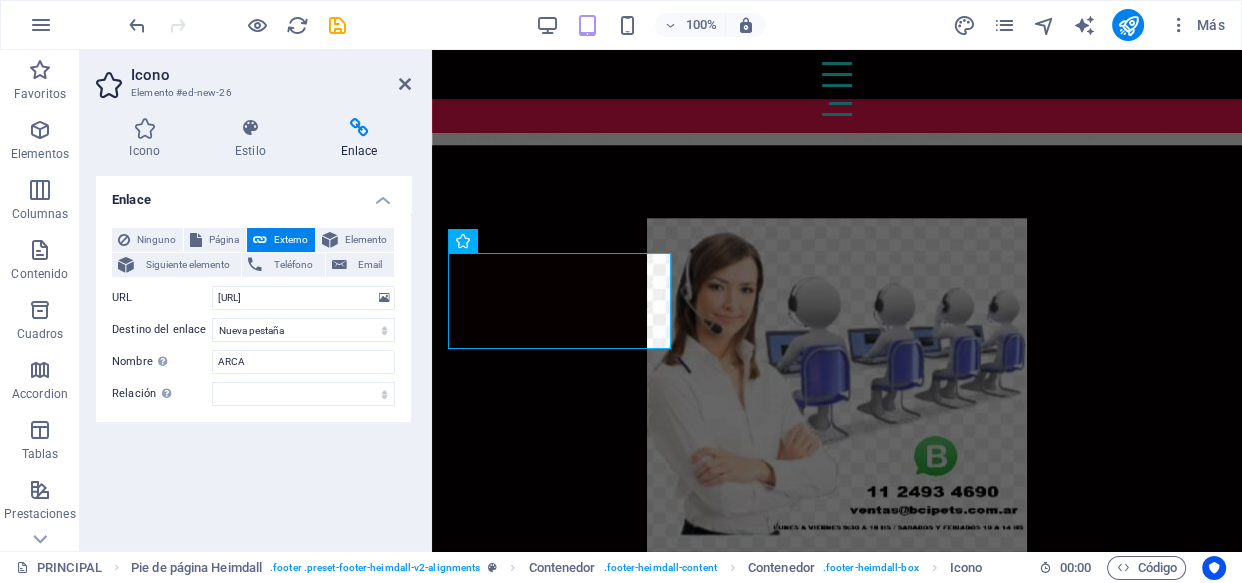 click on "Enlace Ninguno Página Externo Elemento Siguiente elemento Teléfono Email Página PRINCIPAL PROMOCIONES KONG DERMAPET TITAN NIXIE PERROS GATOS VARIOS ZÜM Elemento
URL <a href="http://qr.afip.gob.ar/?qr=qrPuCANwGgDlo89S4WrETw,," target="_F960AFIPInfo"><img src="http://www.afip.gob.ar/images/f960/DATAWEB.jpg" border="0"></a> Teléfono Email Destino del enlace Nueva pestaña Misma pestaña Superposición Nombre Una descripción adicional del enlace no debería ser igual al texto del enlace. El título suele mostrarse como un texto de información cuando se mueve el ratón por encima del elemento. Déjalo en blanco en caso de dudas. ARCA Relación Define la  relación de este enlace con el destino del enlace . Por ejemplo, el valor "nofollow" indica a los buscadores que no sigan al enlace. Puede dejarse vacío. alternativo autor marcador externo ayuda licencia siguiente nofollow noreferrer noopener ant buscar etiqueta" at bounding box center [253, 355] 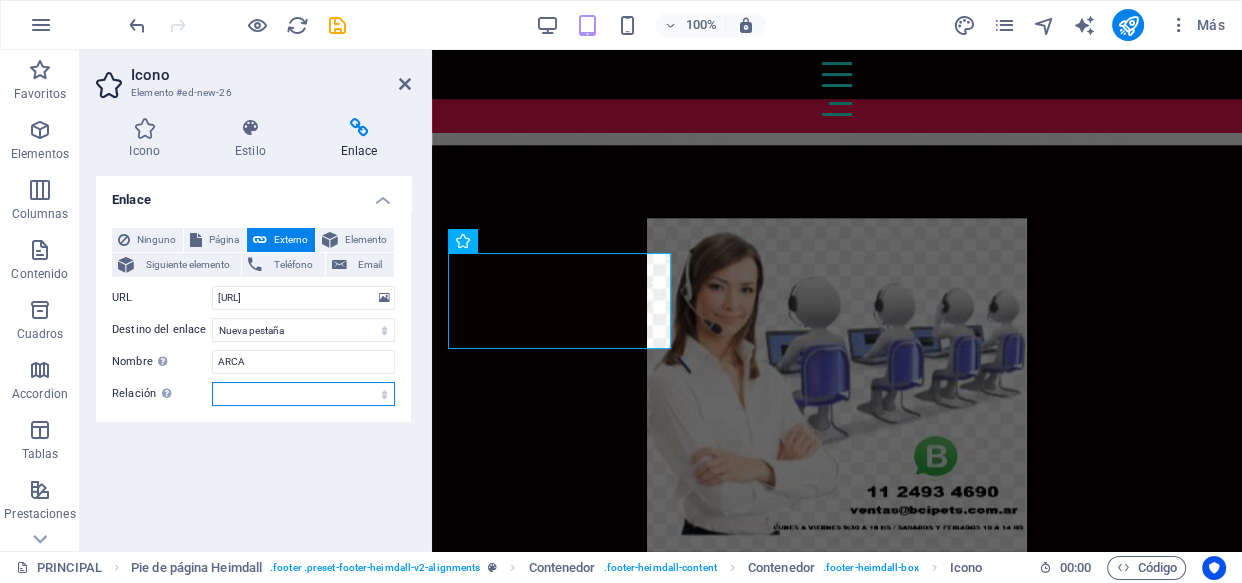 click on "alternativo autor marcador externo ayuda licencia siguiente nofollow noreferrer noopener ant buscar etiqueta" at bounding box center (303, 394) 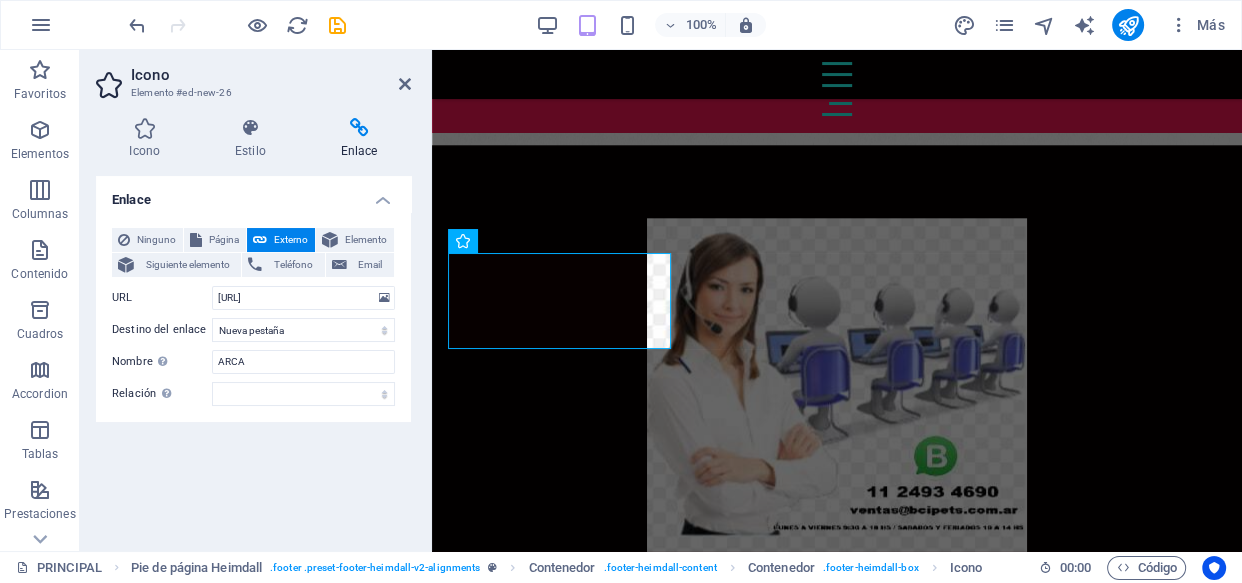 click on "Enlace Ninguno Página Externo Elemento Siguiente elemento Teléfono Email Página PRINCIPAL PROMOCIONES KONG DERMAPET TITAN NIXIE PERROS GATOS VARIOS ZÜM Elemento
URL <a href="http://qr.afip.gob.ar/?qr=qrPuCANwGgDlo89S4WrETw,," target="_F960AFIPInfo"><img src="http://www.afip.gob.ar/images/f960/DATAWEB.jpg" border="0"></a> Teléfono Email Destino del enlace Nueva pestaña Misma pestaña Superposición Nombre Una descripción adicional del enlace no debería ser igual al texto del enlace. El título suele mostrarse como un texto de información cuando se mueve el ratón por encima del elemento. Déjalo en blanco en caso de dudas. ARCA Relación Define la  relación de este enlace con el destino del enlace . Por ejemplo, el valor "nofollow" indica a los buscadores que no sigan al enlace. Puede dejarse vacío. alternativo autor marcador externo ayuda licencia siguiente nofollow noreferrer noopener ant buscar etiqueta" at bounding box center [253, 355] 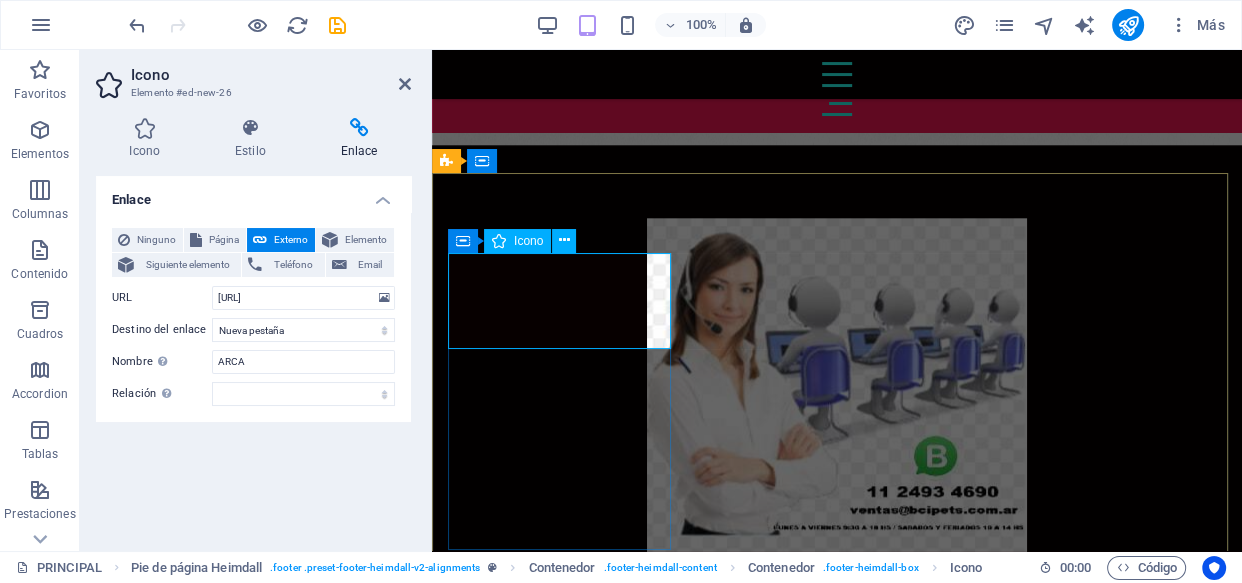 click at bounding box center (561, 2194) 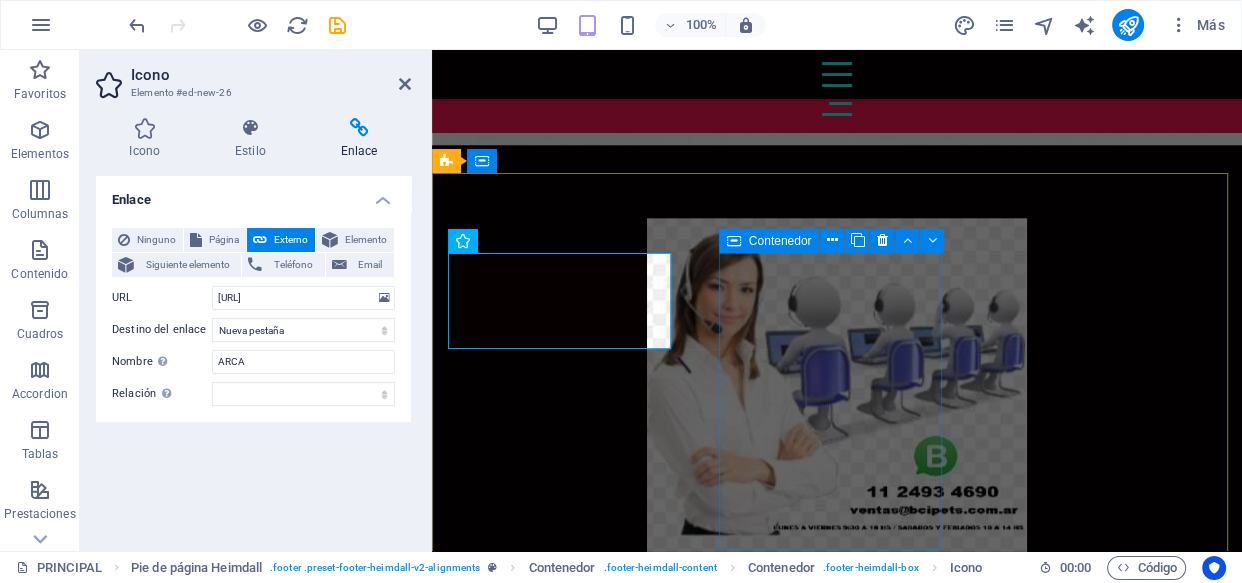 click at bounding box center (561, 2584) 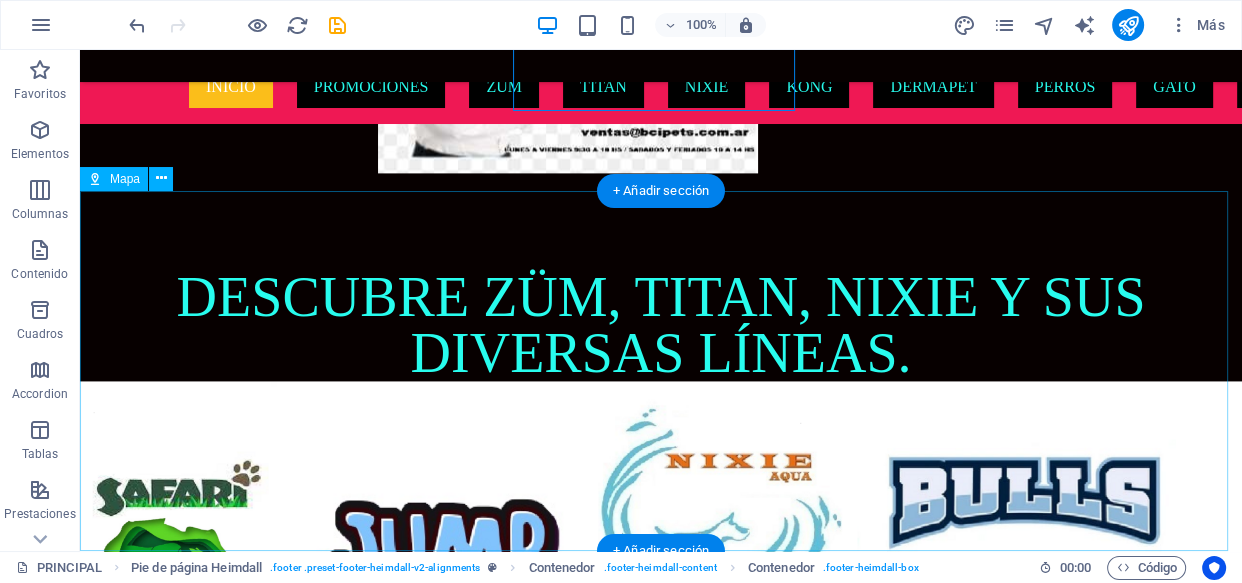 scroll, scrollTop: 2614, scrollLeft: 0, axis: vertical 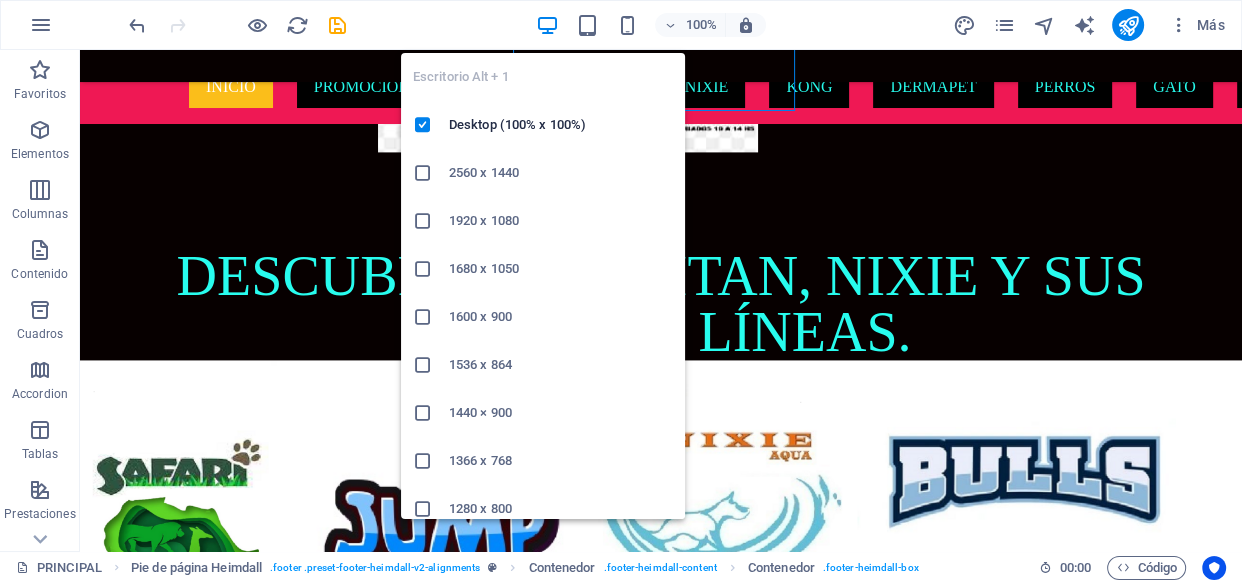 click at bounding box center (547, 25) 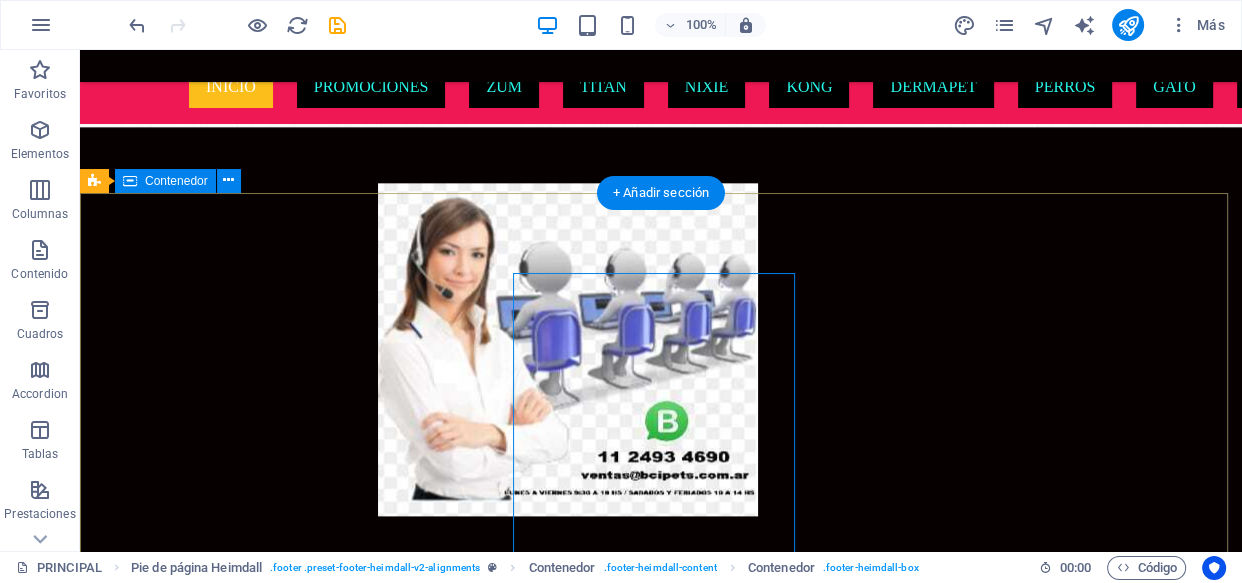 scroll, scrollTop: 2075, scrollLeft: 0, axis: vertical 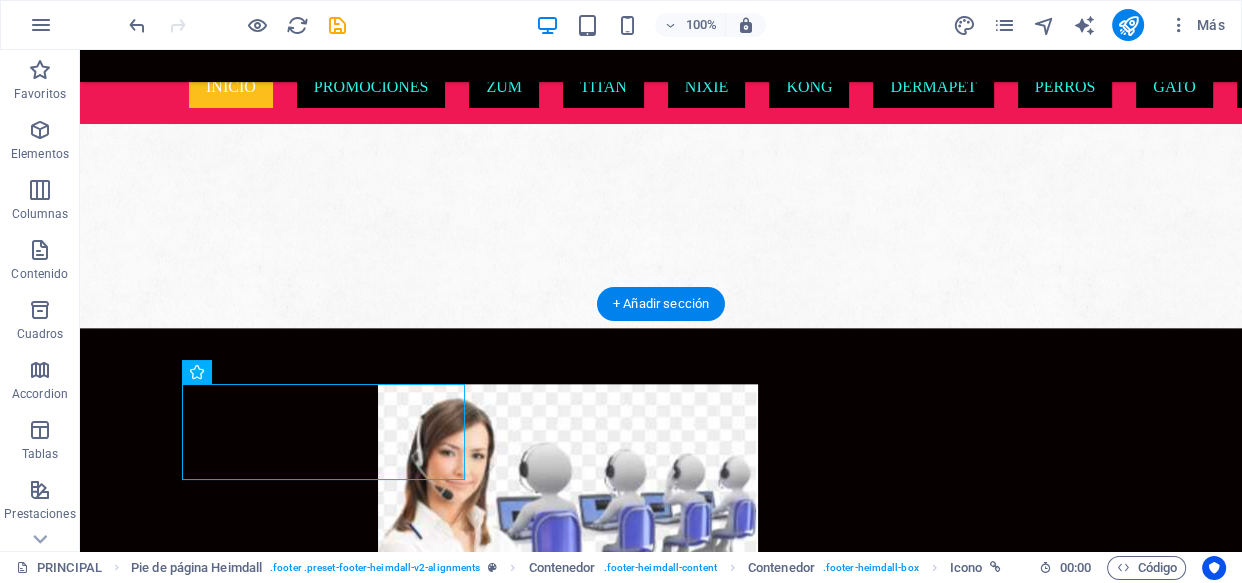 drag, startPoint x: 240, startPoint y: 380, endPoint x: 216, endPoint y: 404, distance: 33.941124 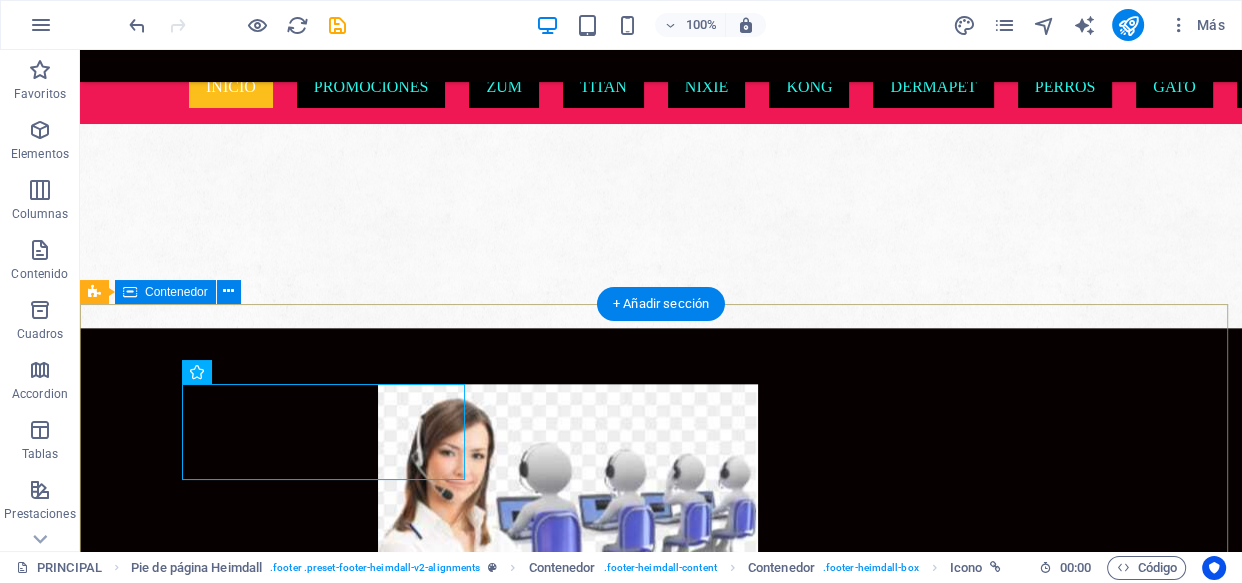 click on "CONTACTO : GRAL IRIARTE 01 AVELLANEDA-BUENOS AIRES-ARGENTINA WSP :  1124934690 EMAIL:  ventas@bcipets.com.ar MAPA INICIO ZÜM TITAN NIXIE DERMAPET KONG PERROS GATOS PROMOCIONES" at bounding box center (661, 3123) 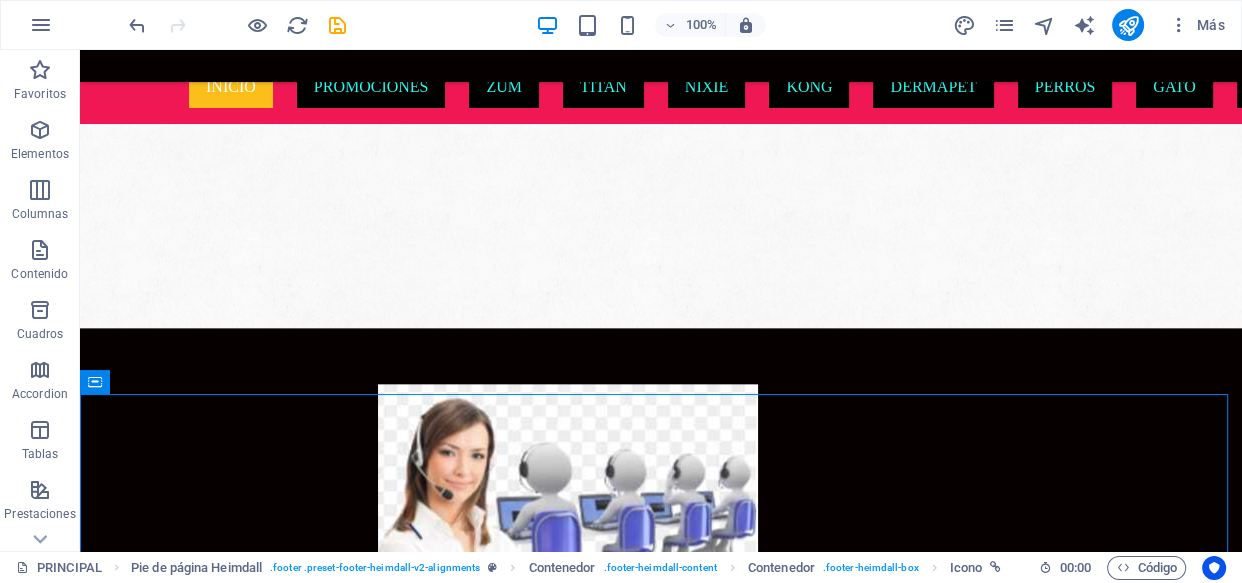 scroll, scrollTop: 1958, scrollLeft: 0, axis: vertical 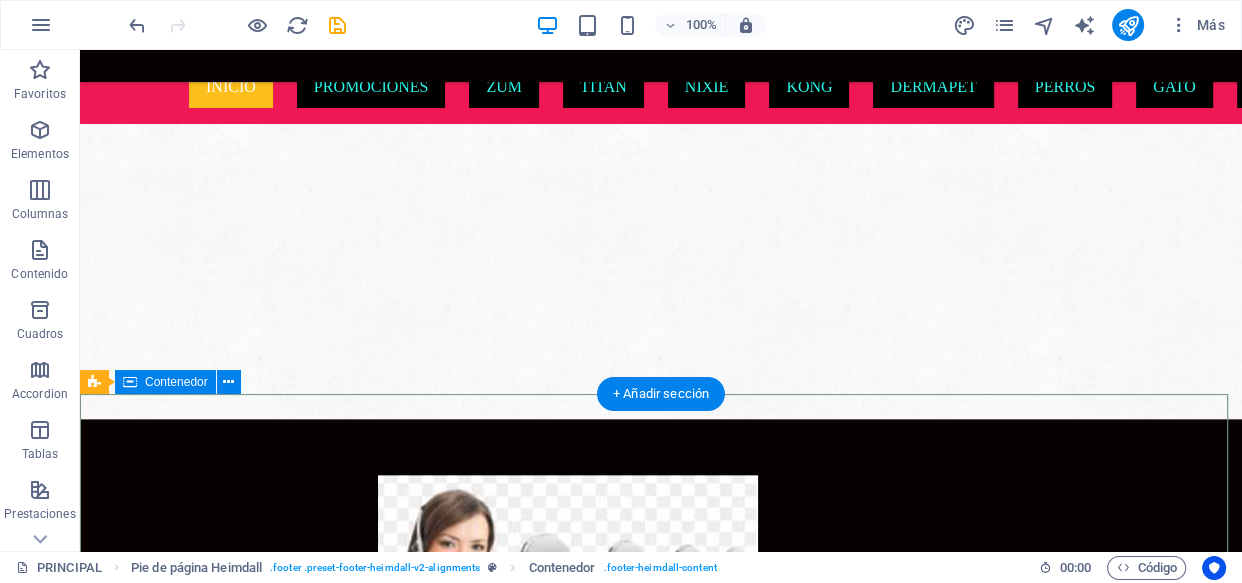 click on "CONTACTO : GRAL IRIARTE 01 AVELLANEDA-BUENOS AIRES-ARGENTINA WSP :  1124934690 EMAIL:  ventas@bcipets.com.ar MAPA INICIO ZÜM TITAN NIXIE DERMAPET KONG PERROS GATOS PROMOCIONES" at bounding box center [661, 3214] 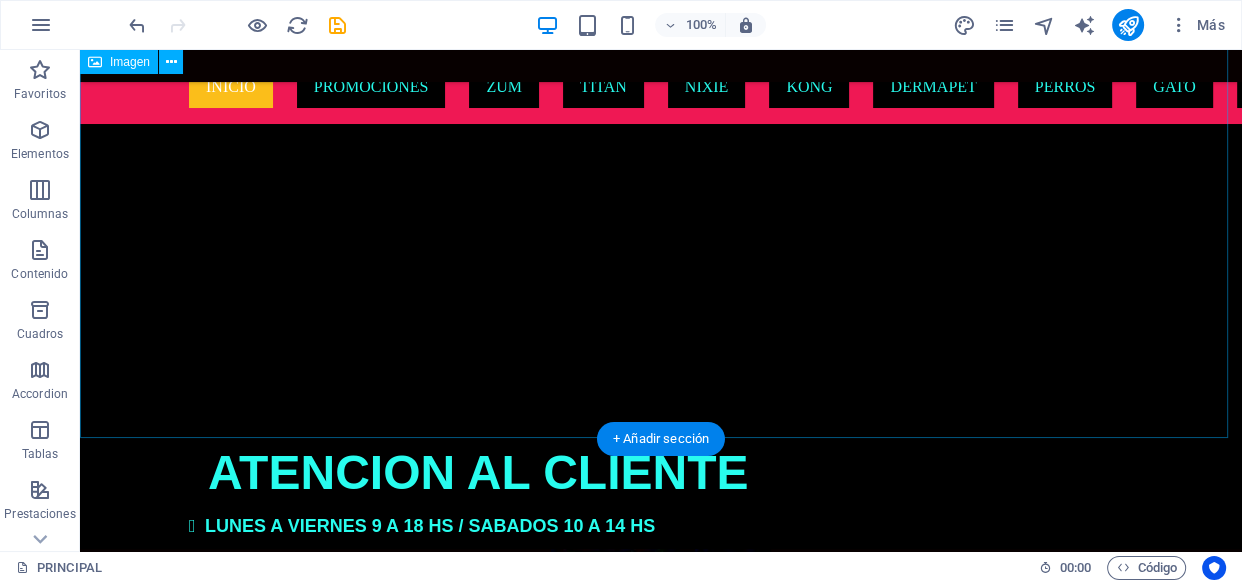 scroll, scrollTop: 1166, scrollLeft: 0, axis: vertical 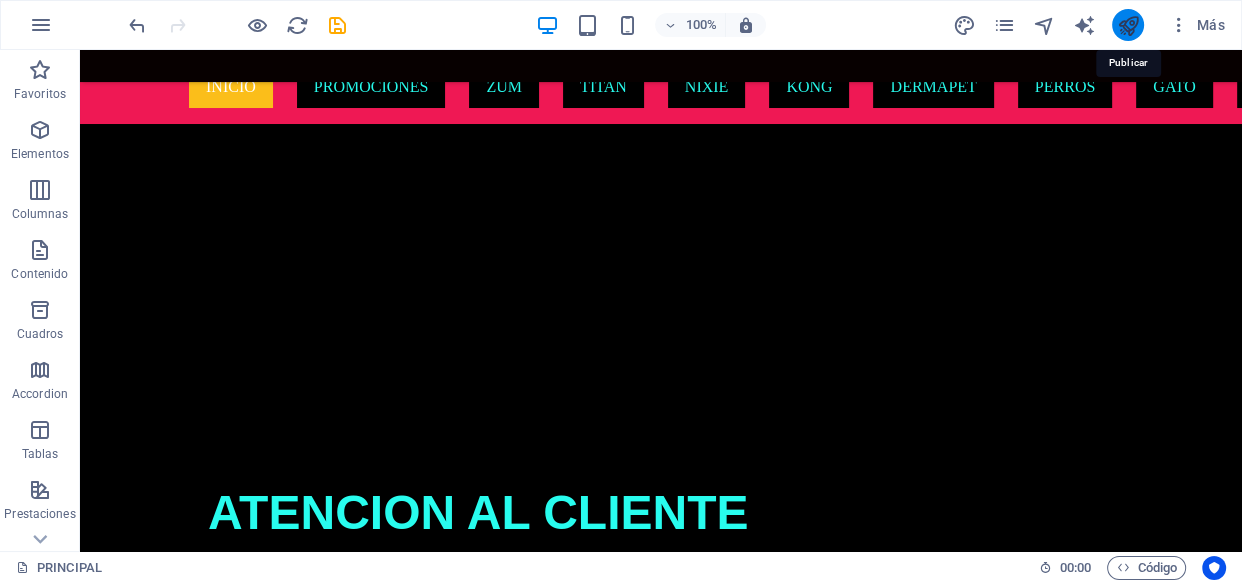 click at bounding box center [1128, 25] 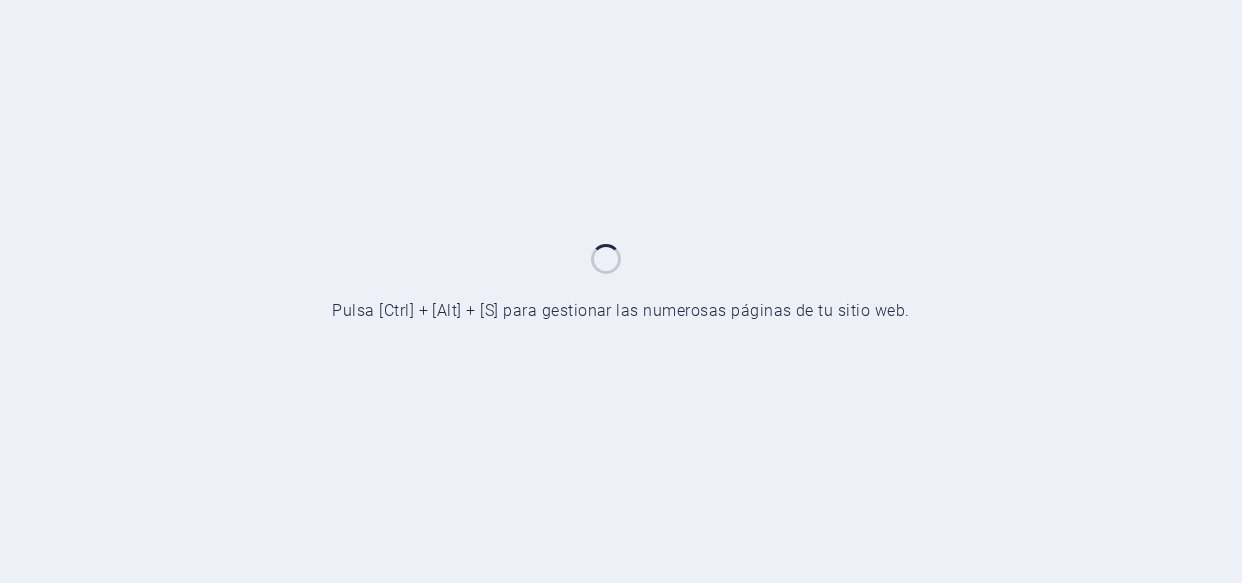 scroll, scrollTop: 0, scrollLeft: 0, axis: both 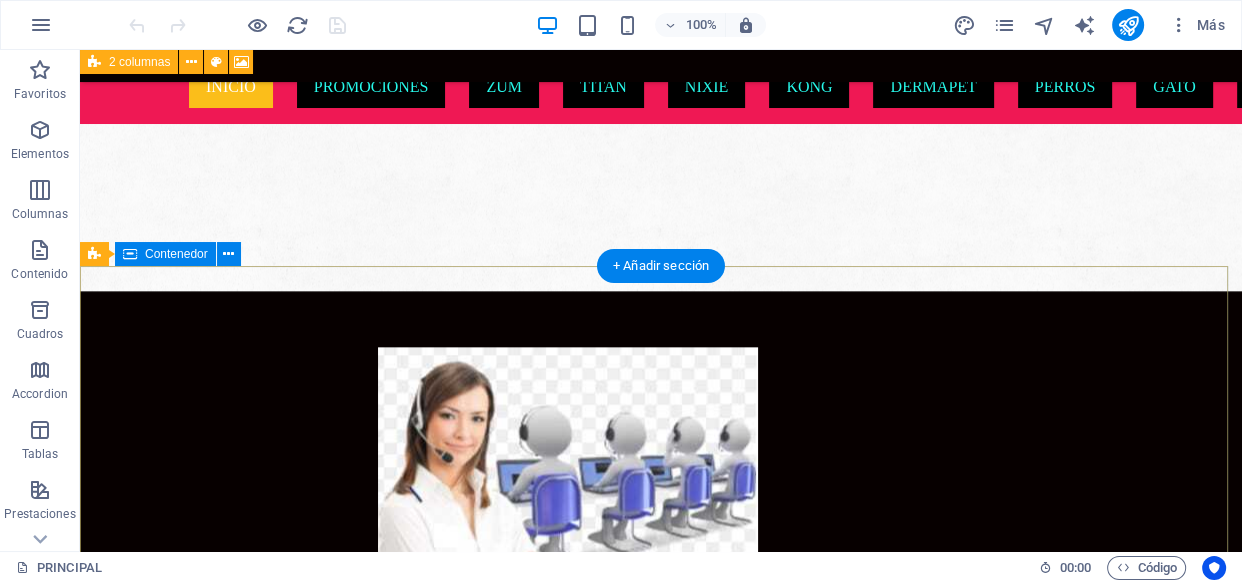 click on "CONTACTO : GRAL IRIARTE 01 AVELLANEDA-BUENOS AIRES-ARGENTINA WSP :  1124934690 EMAIL:  ventas@bcipets.com.ar MAPA INICIO ZÜM TITAN NIXIE DERMAPET KONG PERROS GATOS PROMOCIONES" at bounding box center [661, 3086] 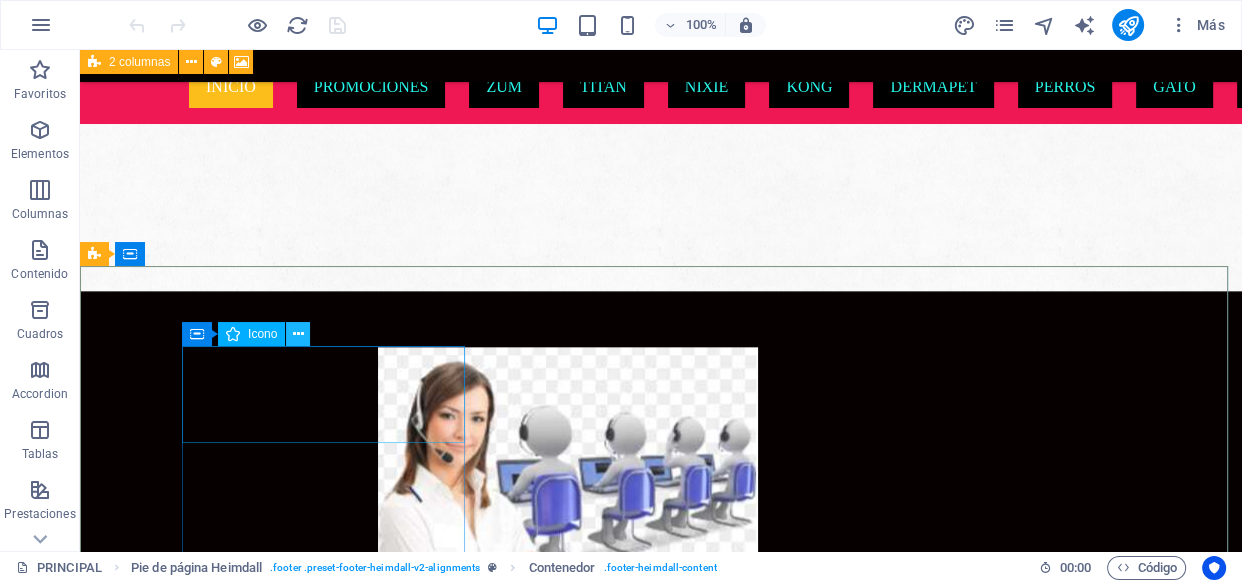 click at bounding box center (298, 334) 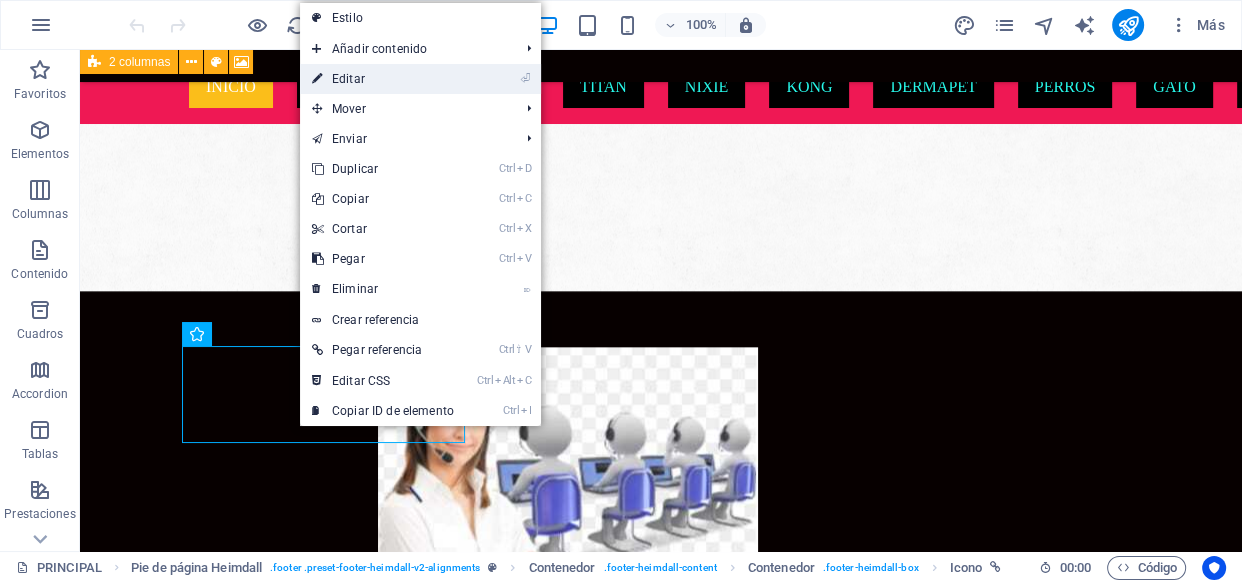 click on "⏎  Editar" at bounding box center (383, 79) 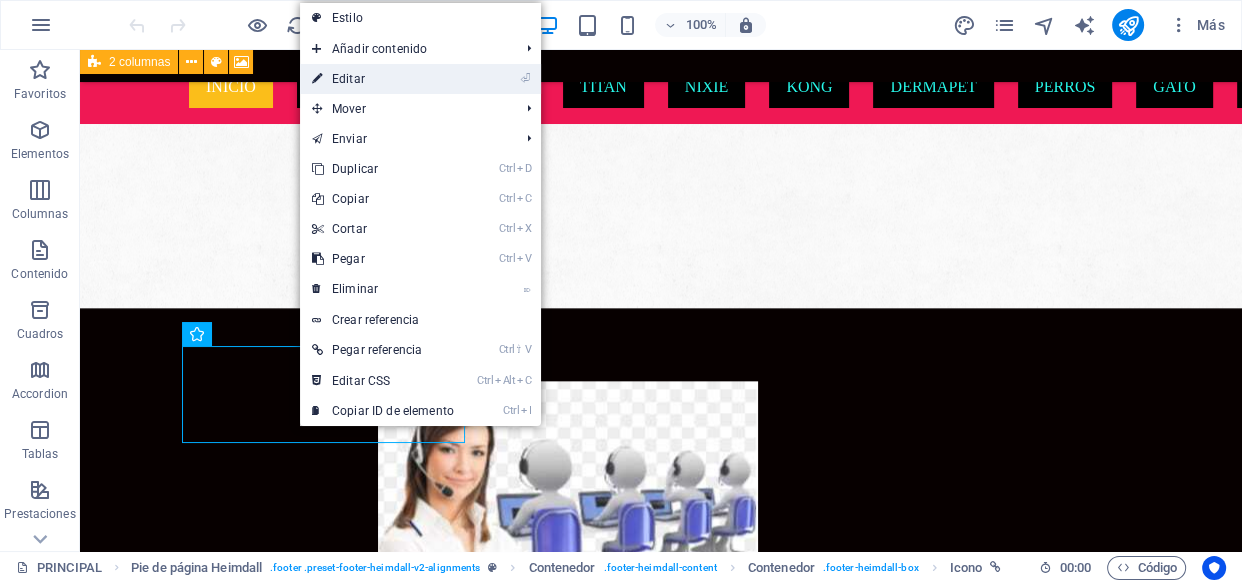 select on "xMidYMid" 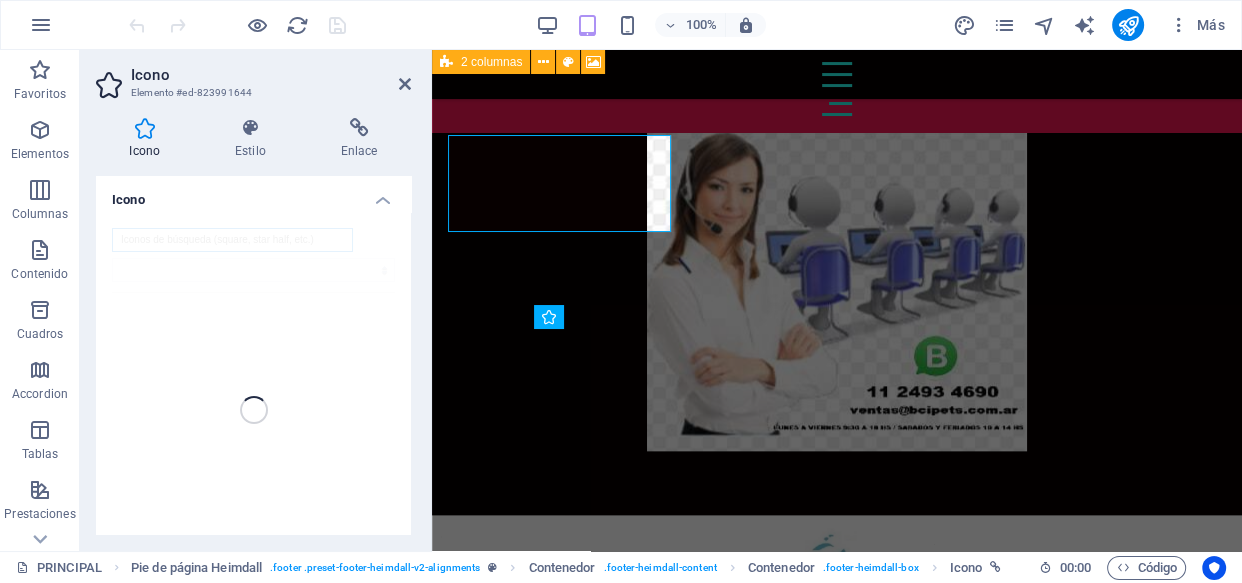 scroll, scrollTop: 2103, scrollLeft: 0, axis: vertical 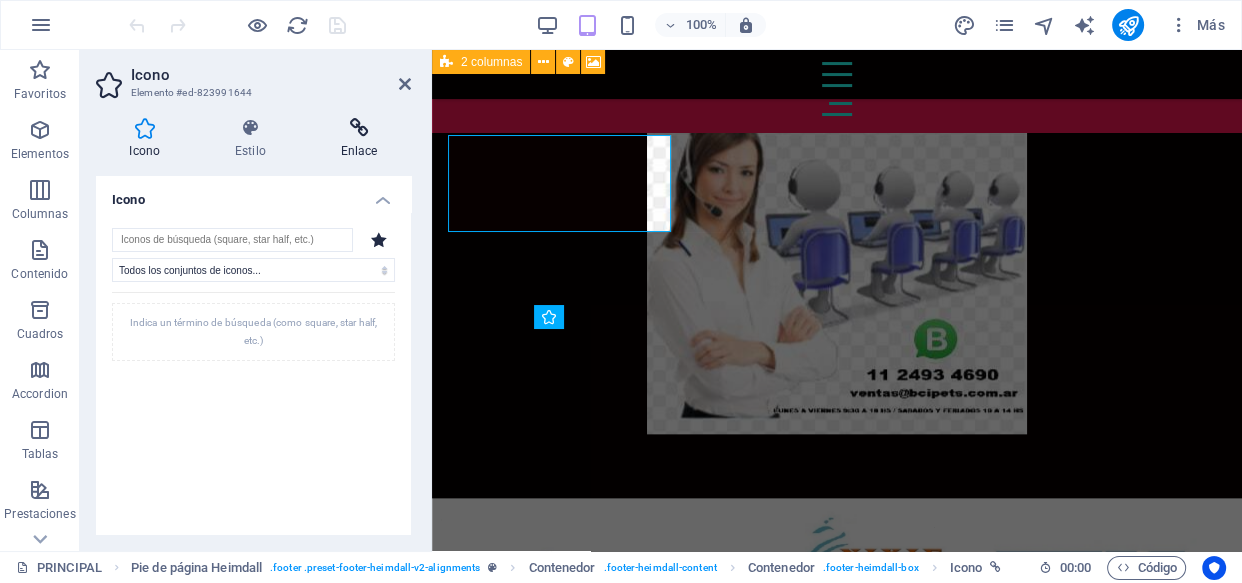 click on "Enlace" at bounding box center (359, 139) 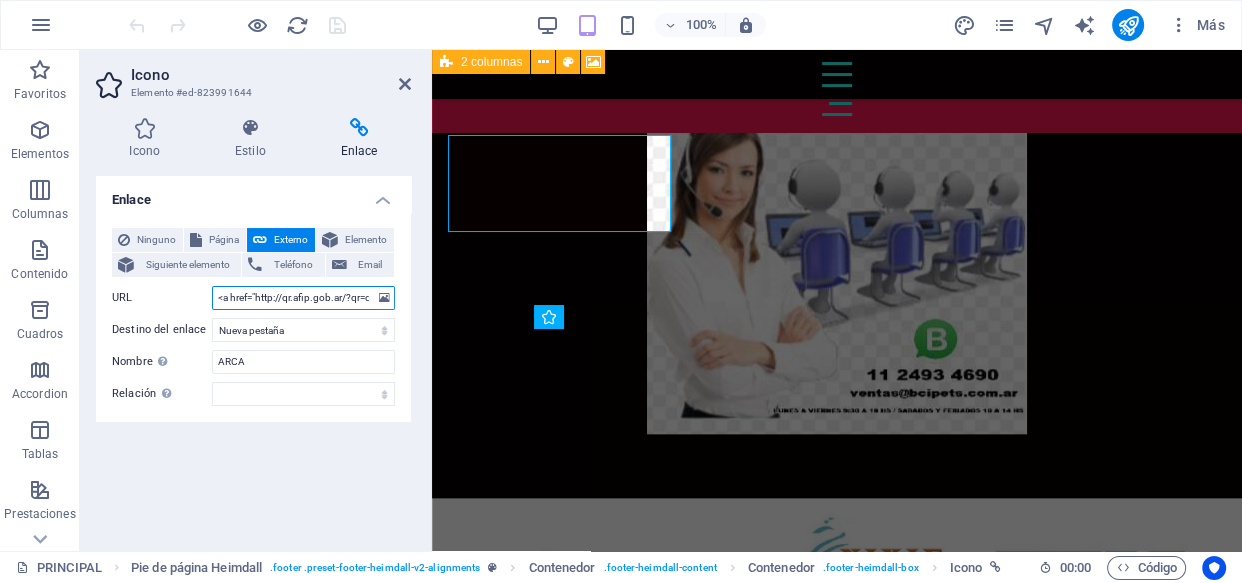 click on "<a href="http://qr.afip.gob.ar/?qr=qrPuCANwGgDlo89S4WrETw,," target="_F960AFIPInfo"><img src="http://www.afip.gob.ar/images/f960/DATAWEB.jpg" border="0"></a>" at bounding box center (303, 298) 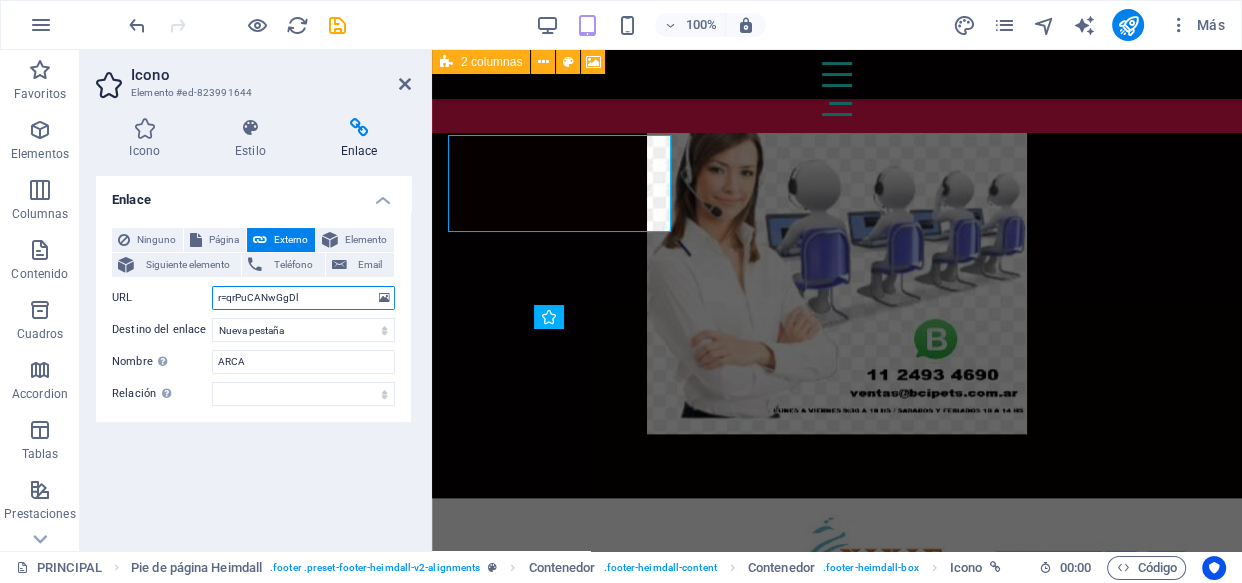 scroll, scrollTop: 0, scrollLeft: 0, axis: both 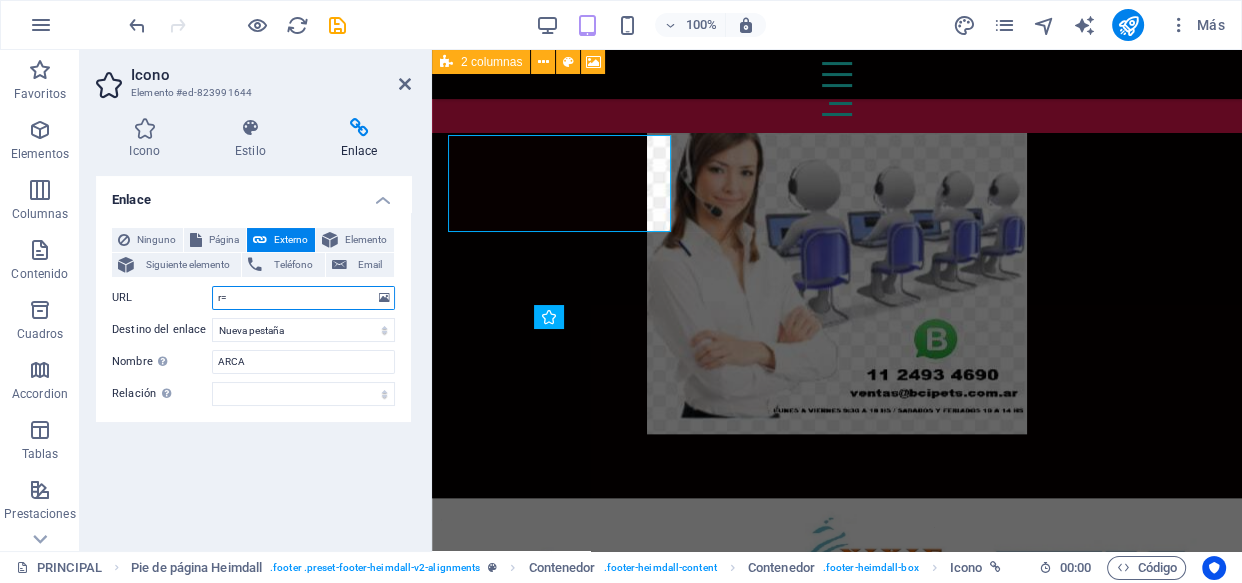 type on "r" 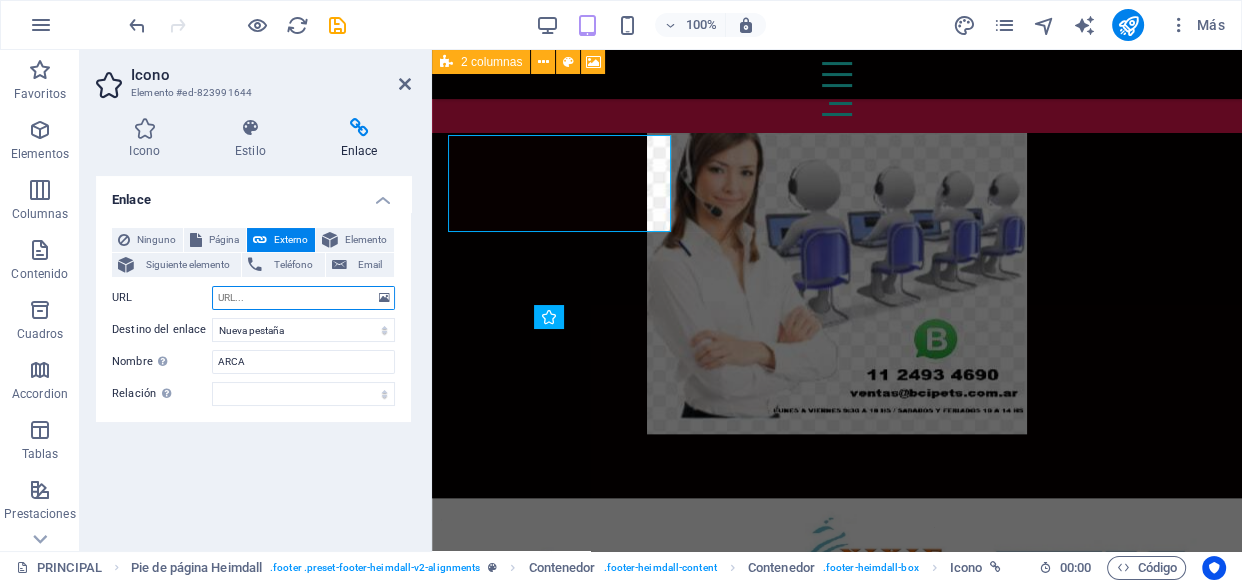 click on "URL" at bounding box center [303, 298] 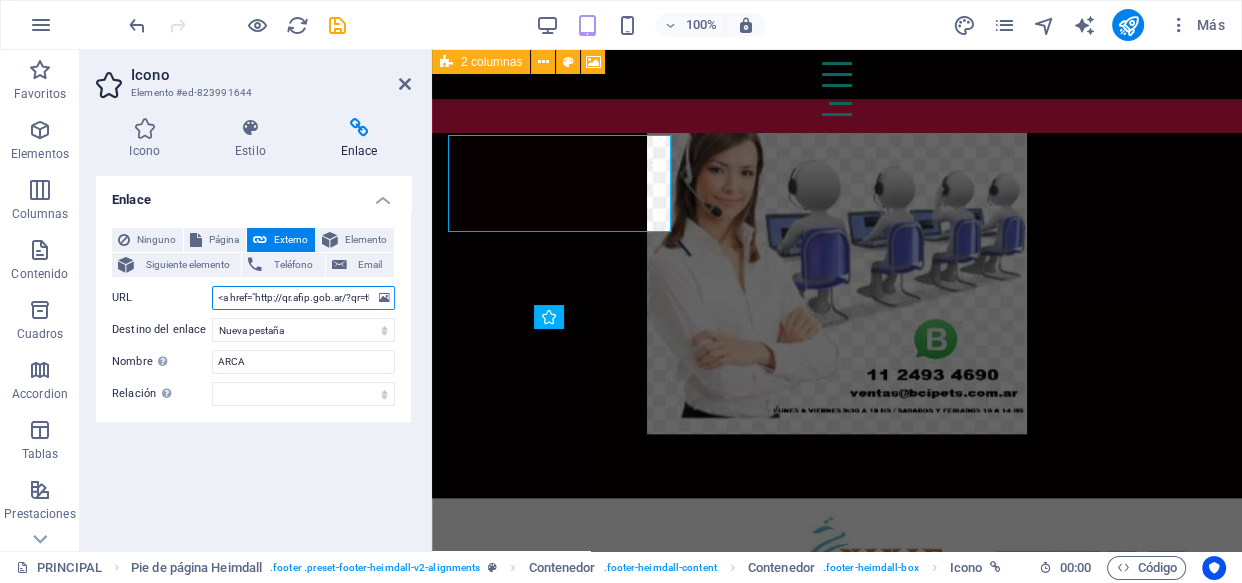scroll, scrollTop: 0, scrollLeft: 580, axis: horizontal 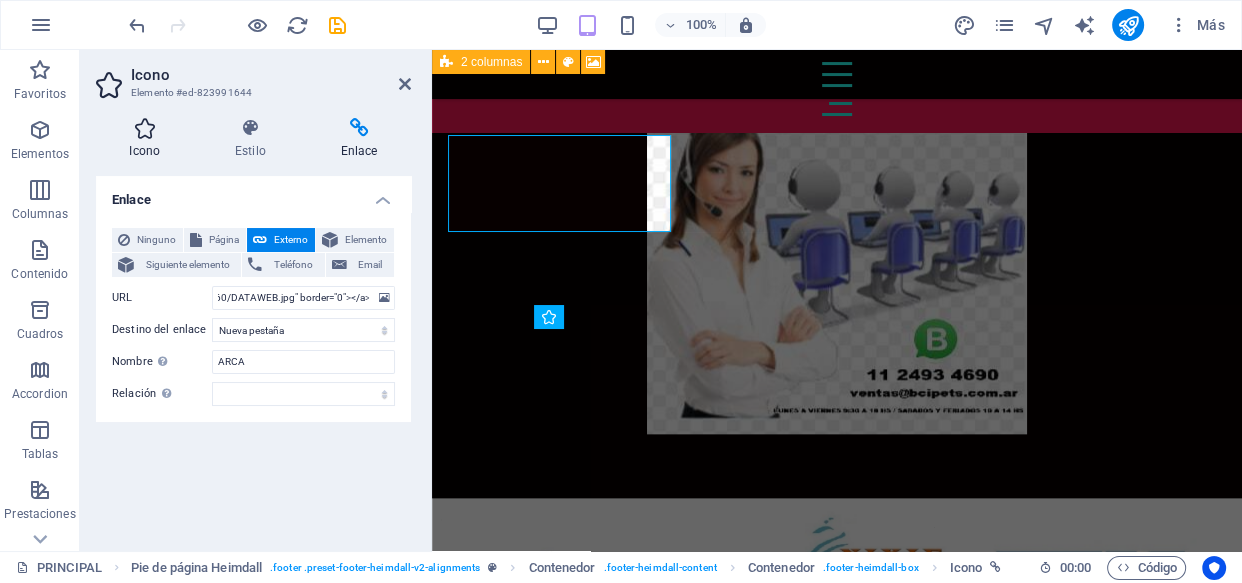 click at bounding box center (145, 128) 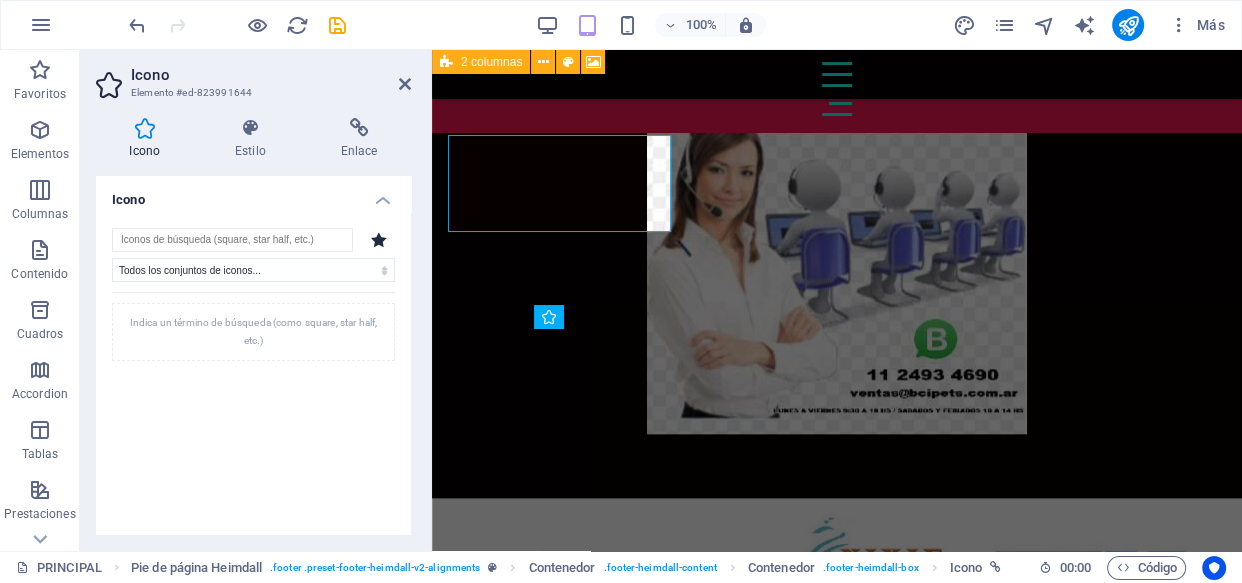scroll, scrollTop: 0, scrollLeft: 0, axis: both 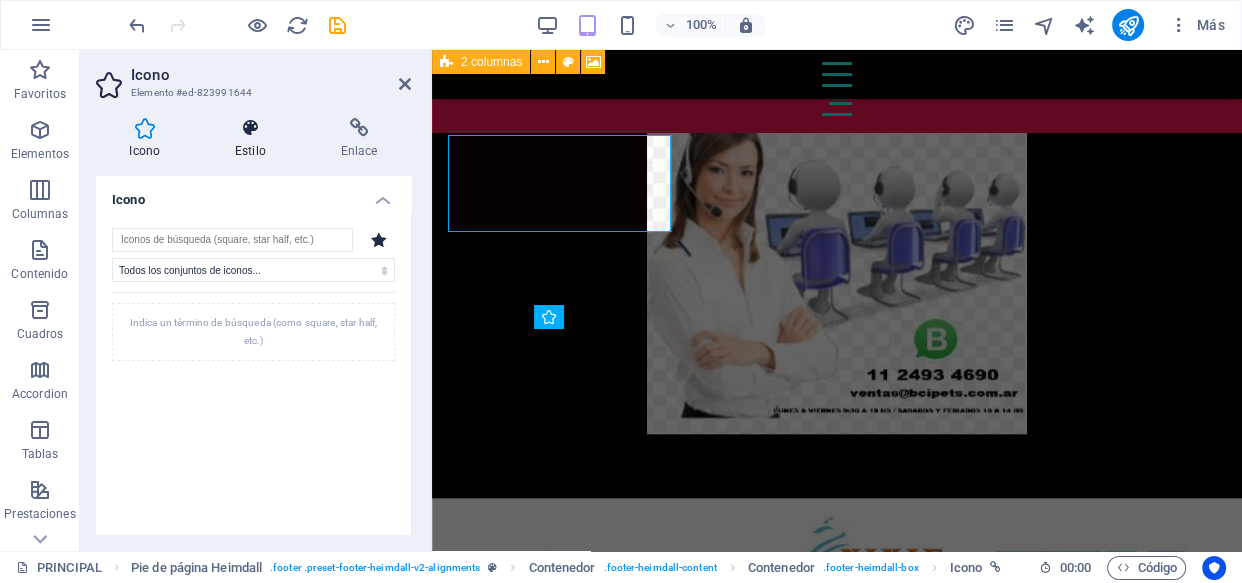 click at bounding box center [251, 128] 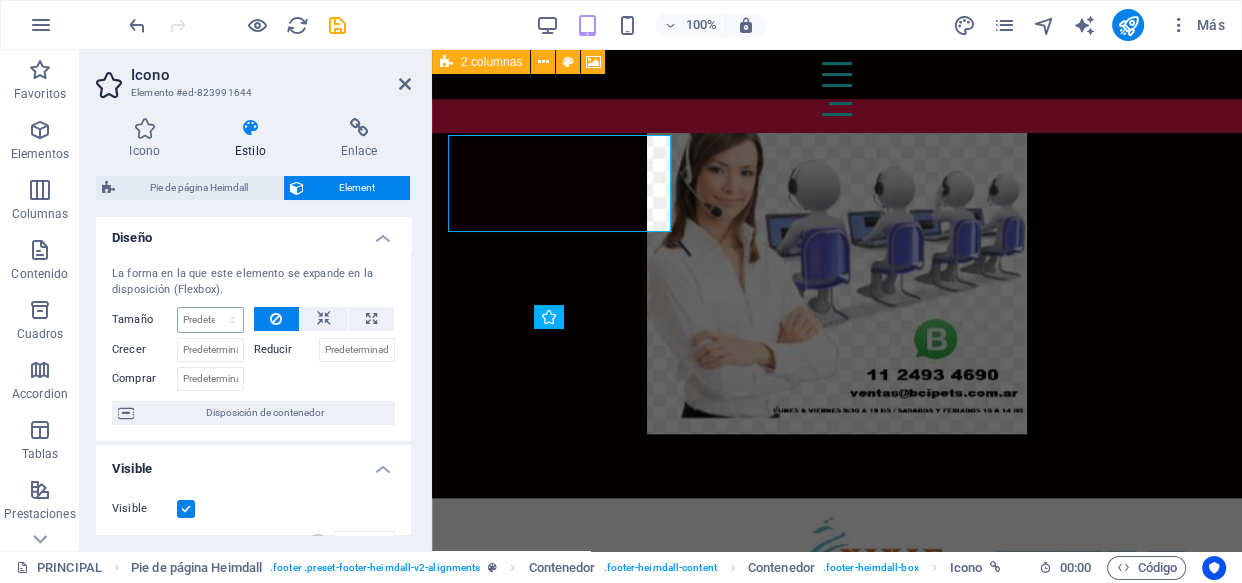 scroll, scrollTop: 0, scrollLeft: 0, axis: both 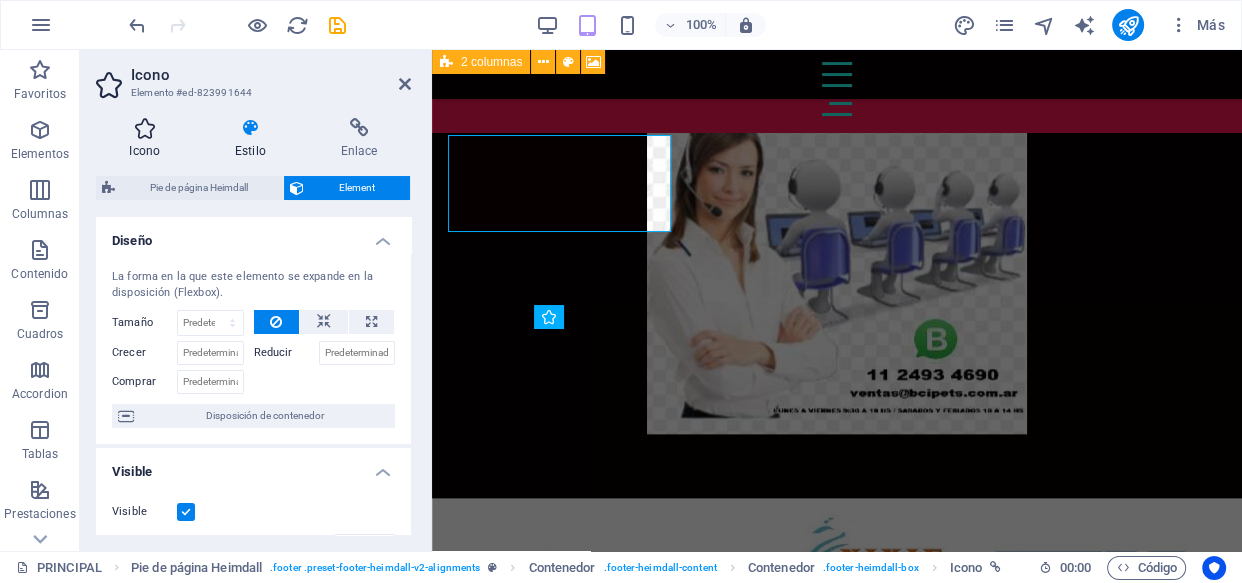 click on "Icono" at bounding box center [149, 139] 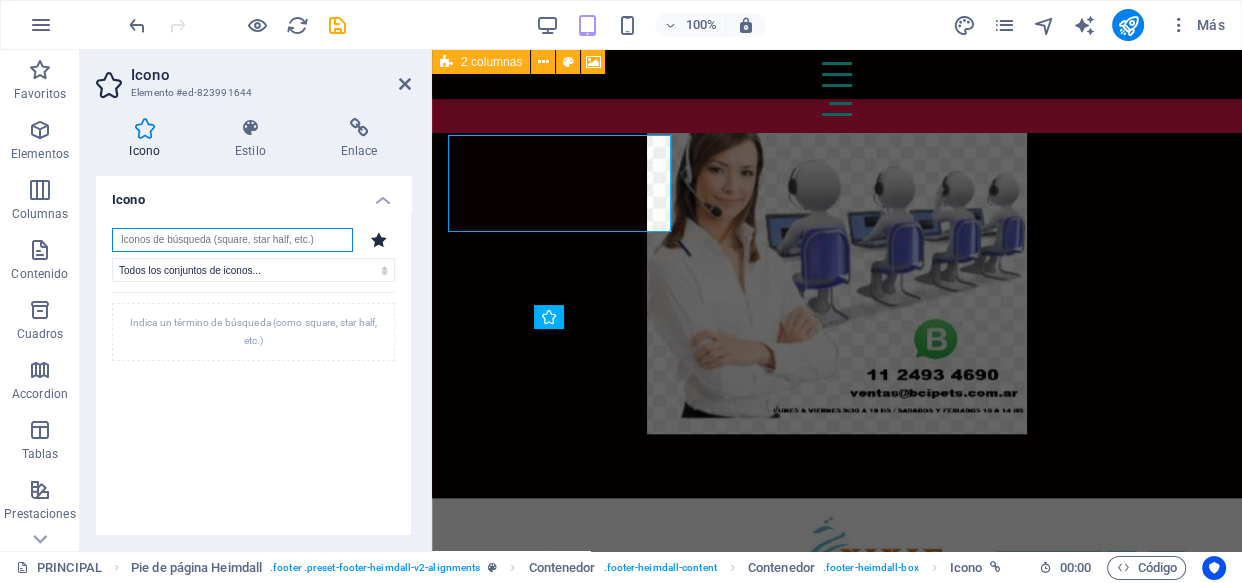 click at bounding box center (232, 240) 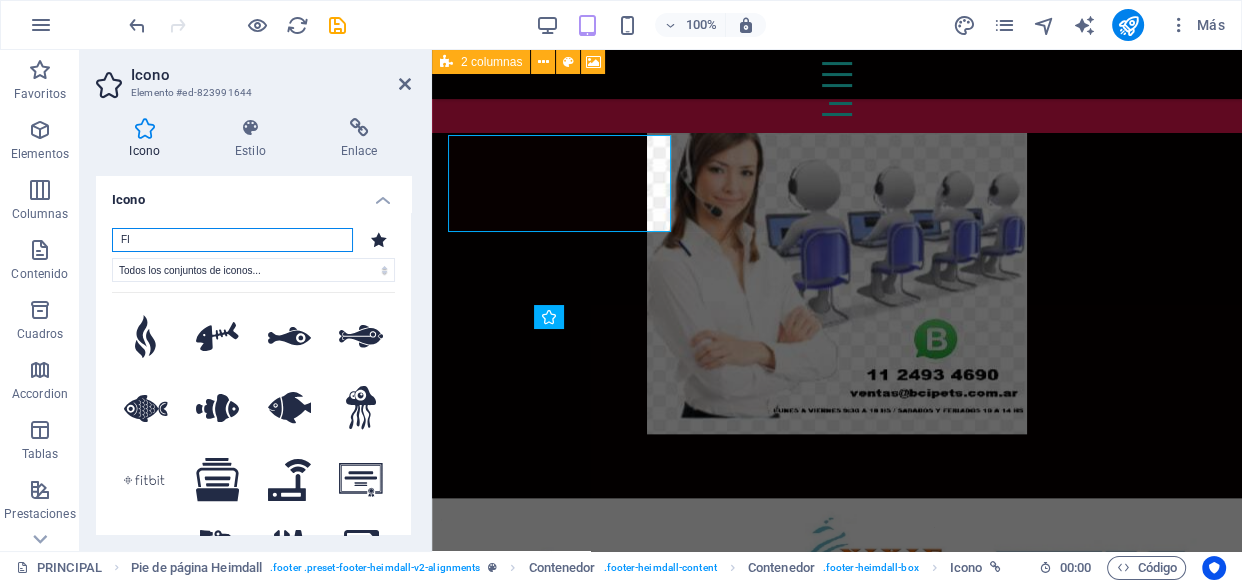 type on "F" 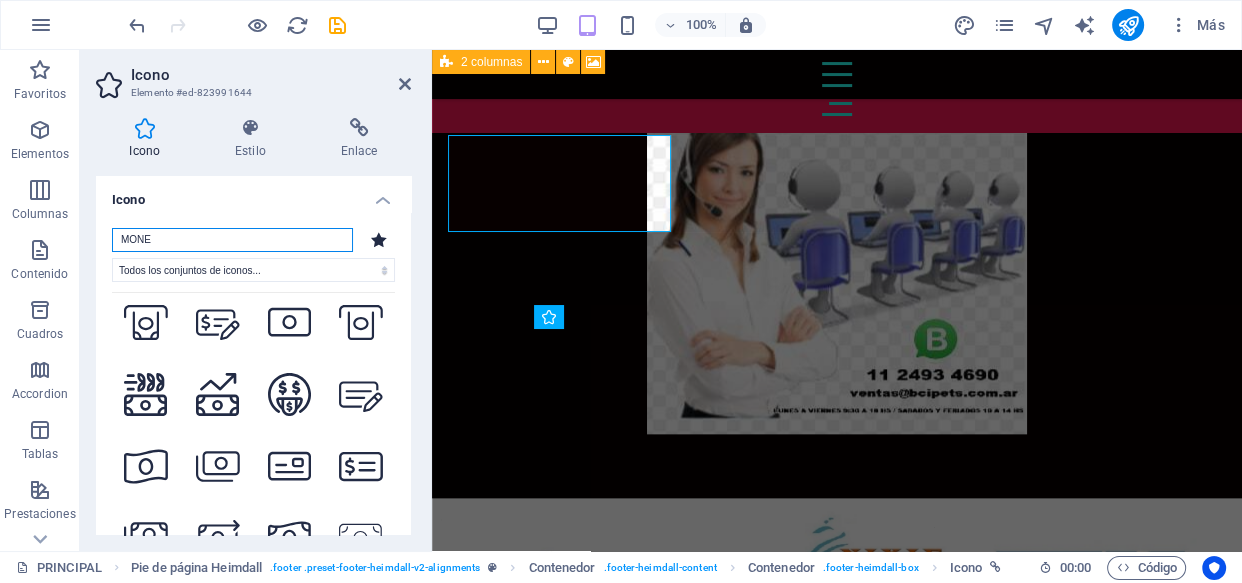 scroll, scrollTop: 1090, scrollLeft: 0, axis: vertical 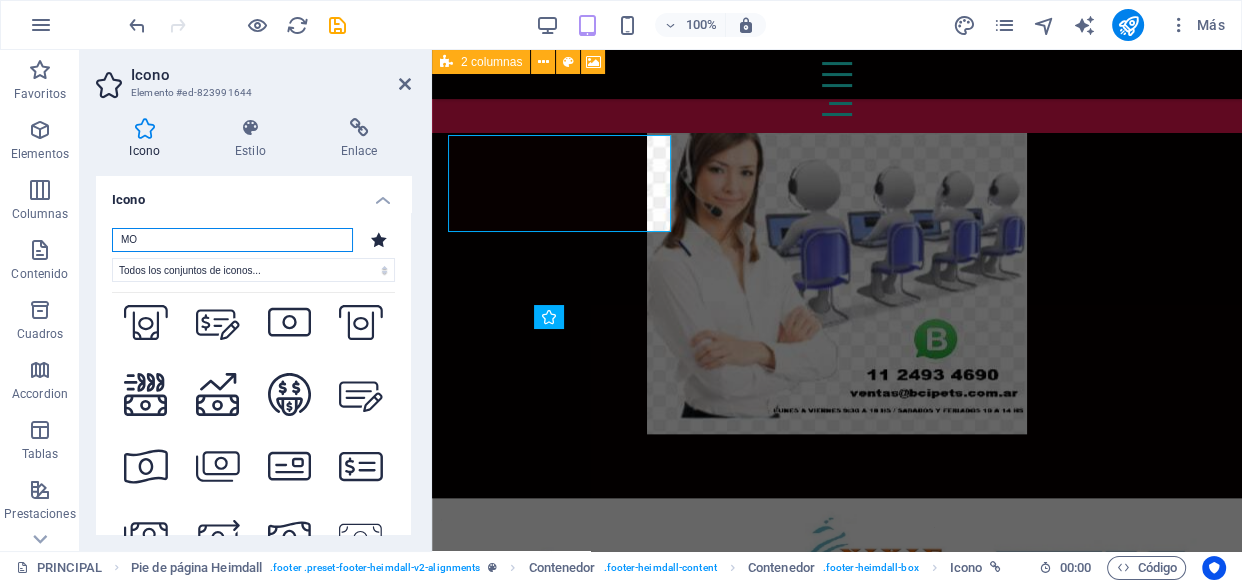 type on "M" 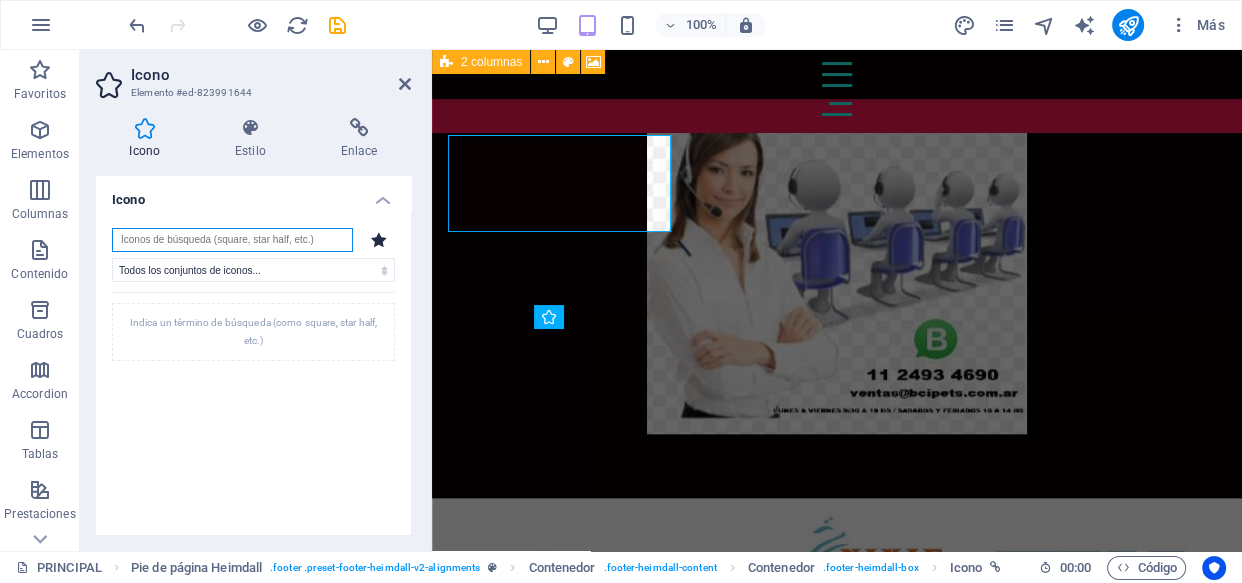scroll, scrollTop: 0, scrollLeft: 0, axis: both 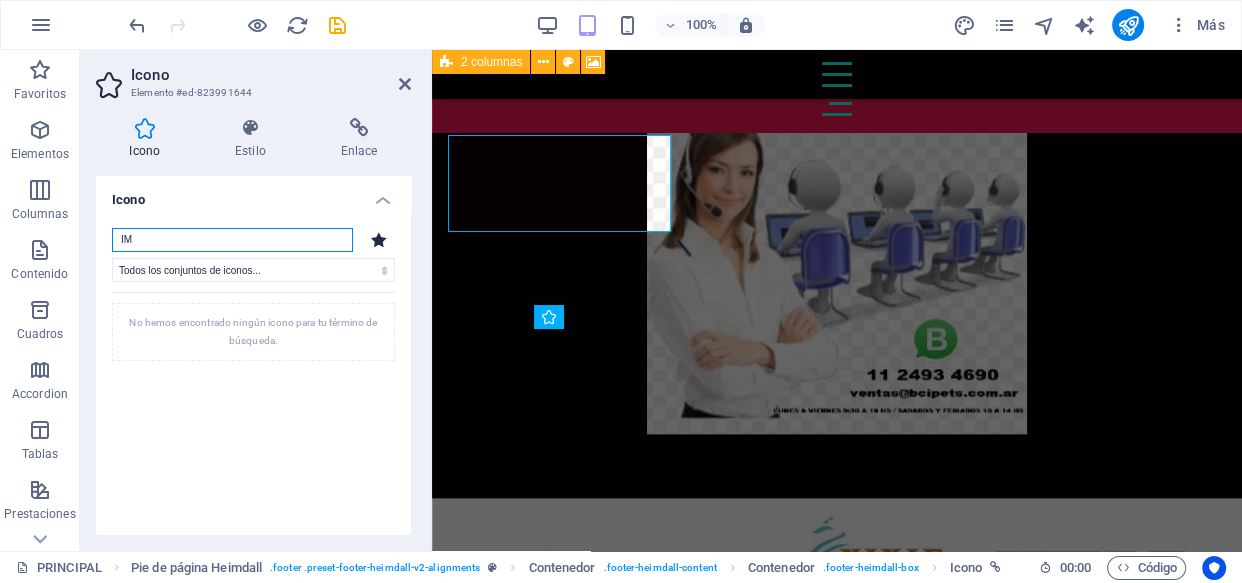 type on "I" 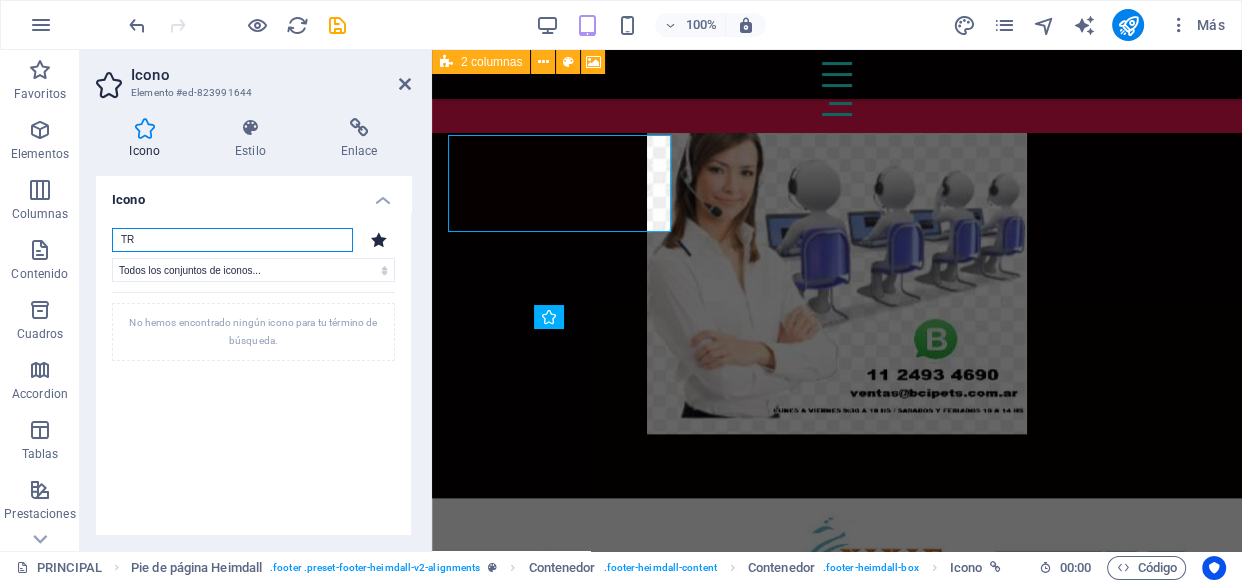 type on "T" 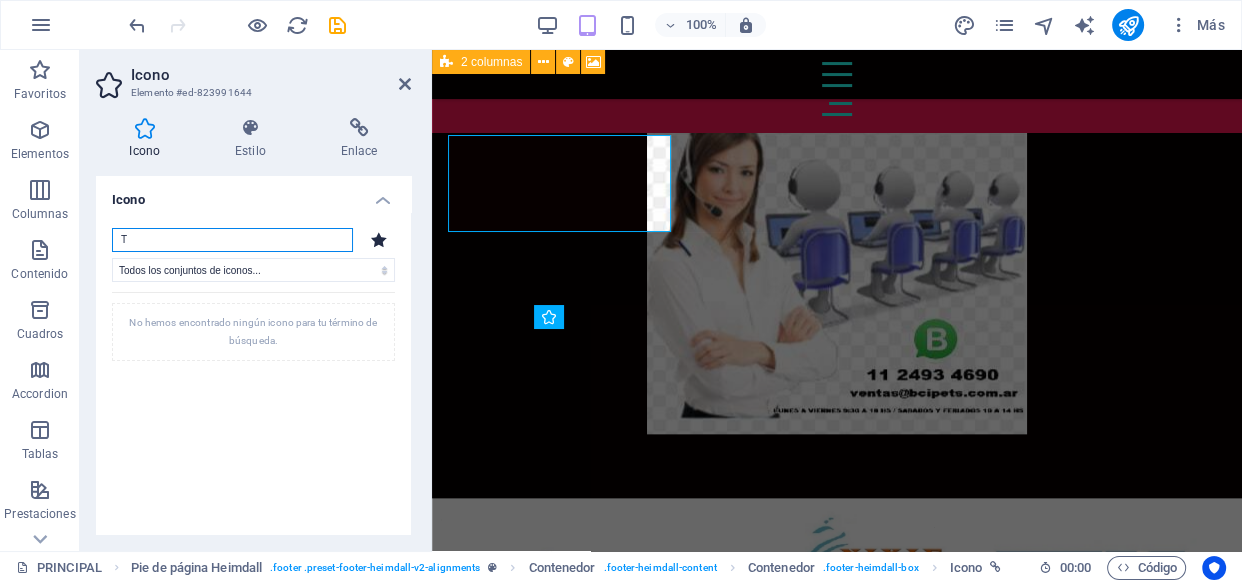 type 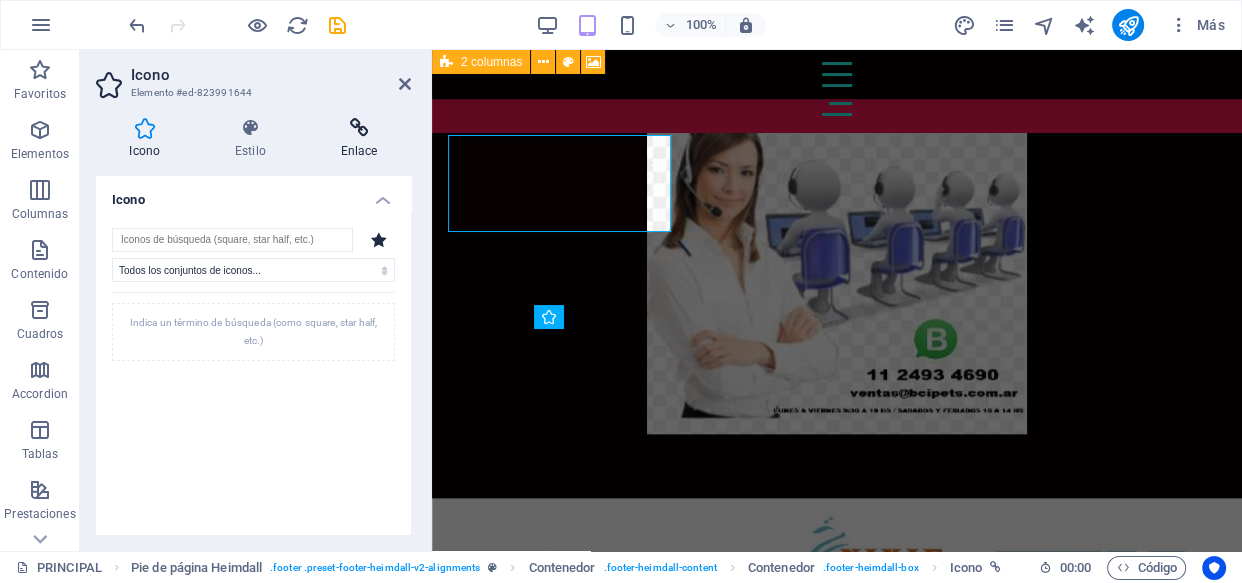click at bounding box center [359, 128] 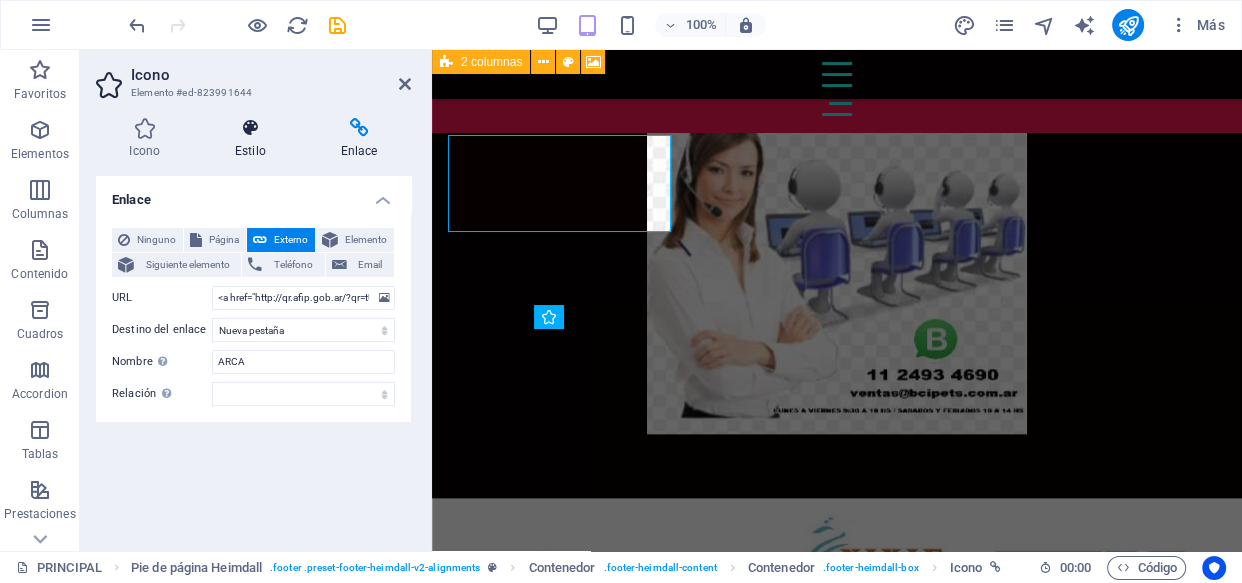 click on "Estilo" at bounding box center [255, 139] 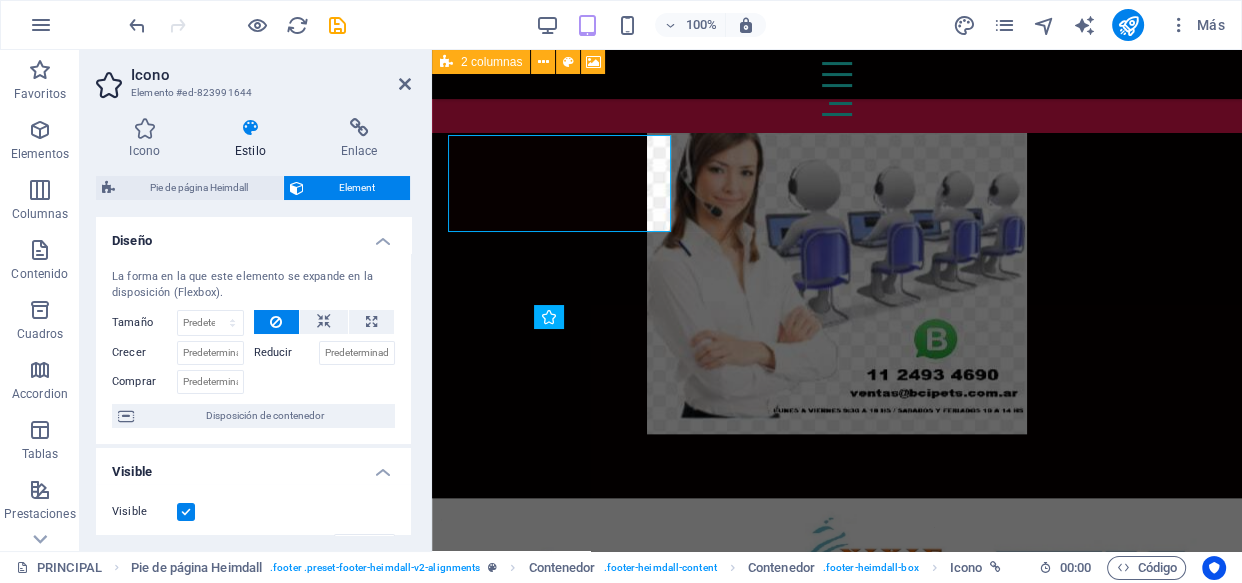 scroll, scrollTop: 90, scrollLeft: 0, axis: vertical 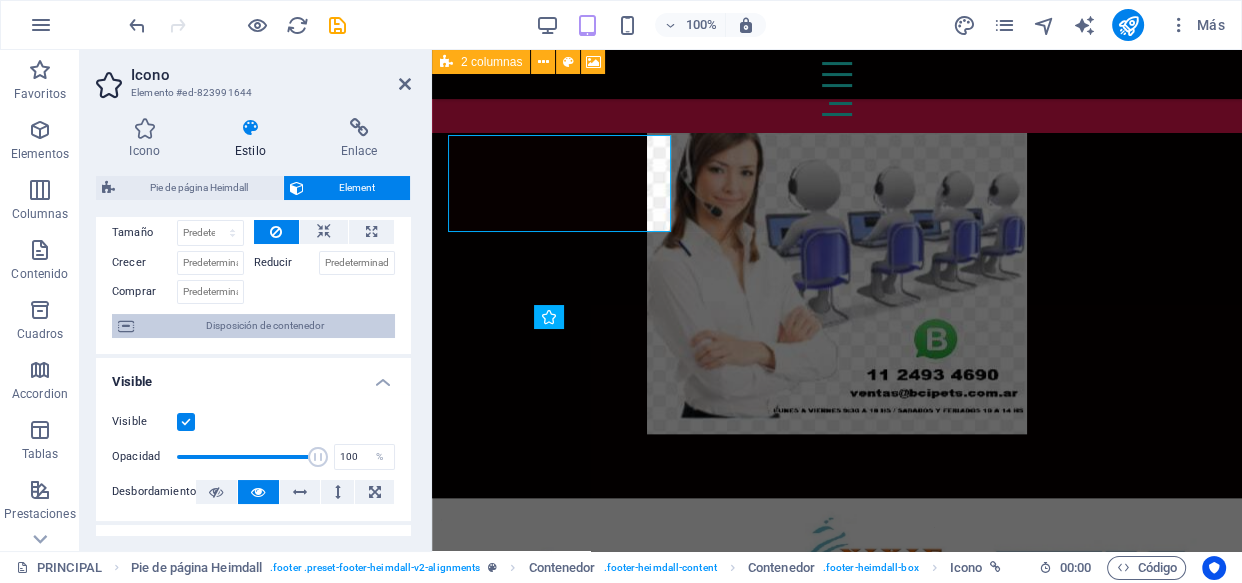 click on "Disposición de contenedor" at bounding box center (264, 326) 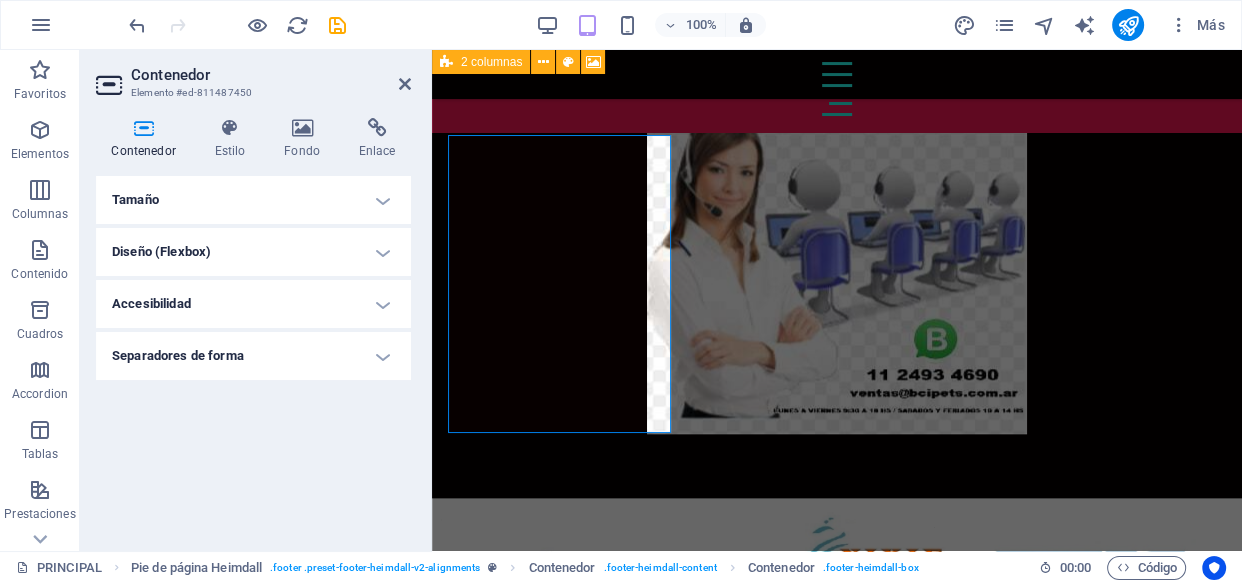 scroll, scrollTop: 0, scrollLeft: 0, axis: both 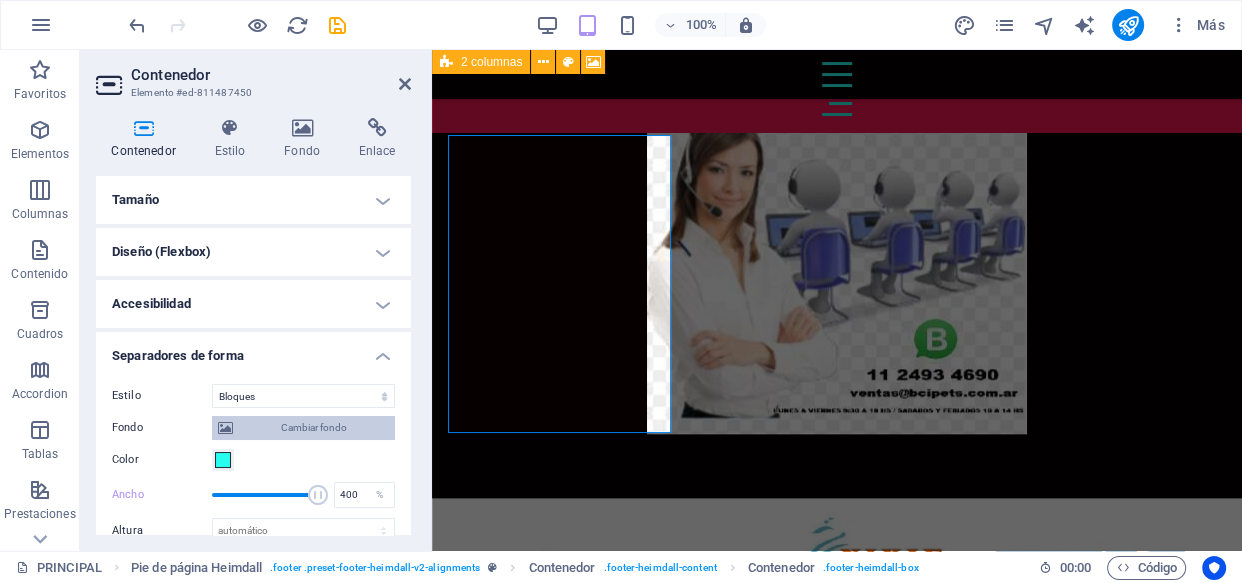 click on "Cambiar fondo" at bounding box center (314, 428) 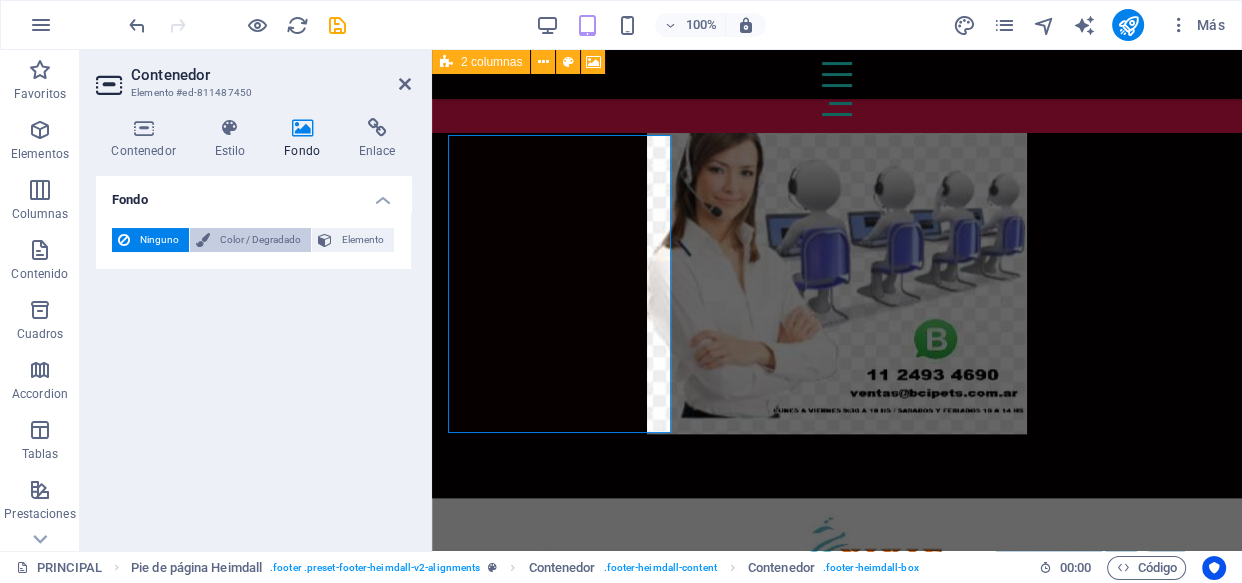 click on "Color / Degradado" at bounding box center (260, 240) 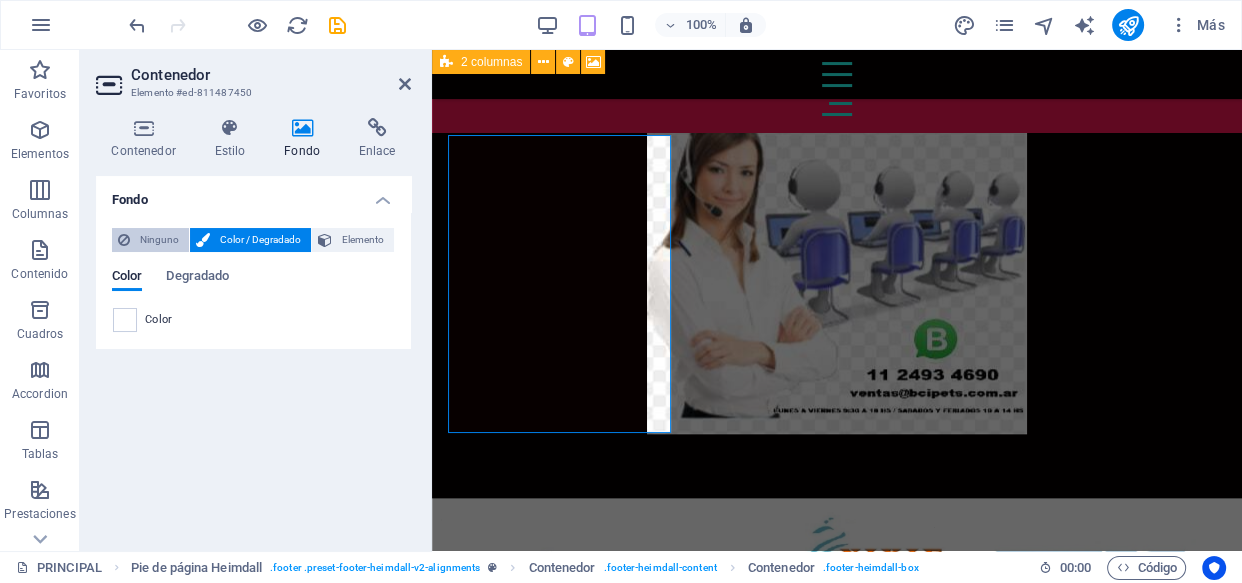click on "Ninguno" at bounding box center (159, 240) 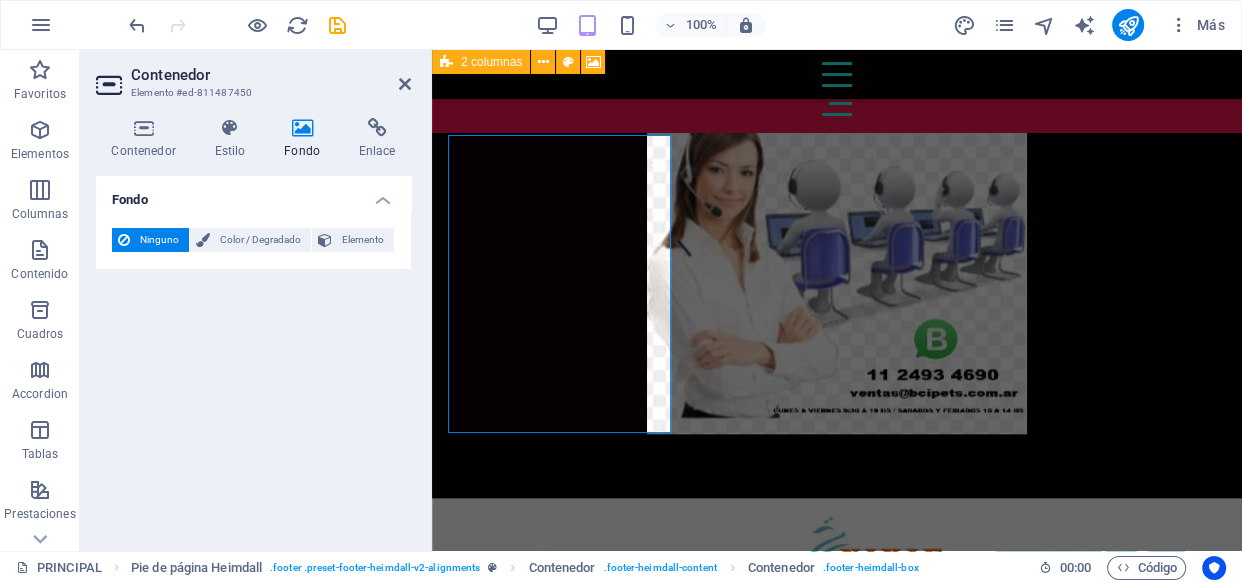 click on "Fondo Ninguno Color / Degradado Elemento Estirar fondo a ancho completo Superposición de colores Sitúa una superposición sobre el fondo para colorearla Parallax 0 % Imagen Control deslizante de imágenes Mapa Video YouTube Vimeo HTML Color Degradado Color Un elemento principal contiene un fondo. Editar fondo en el elemento principal" at bounding box center (253, 355) 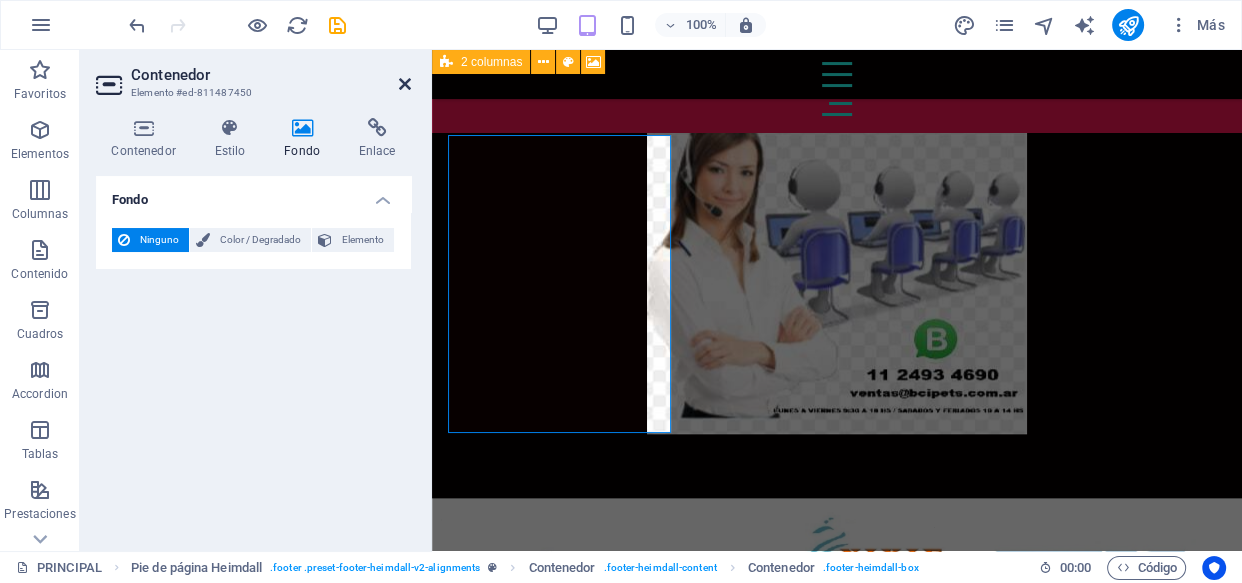 click at bounding box center [405, 84] 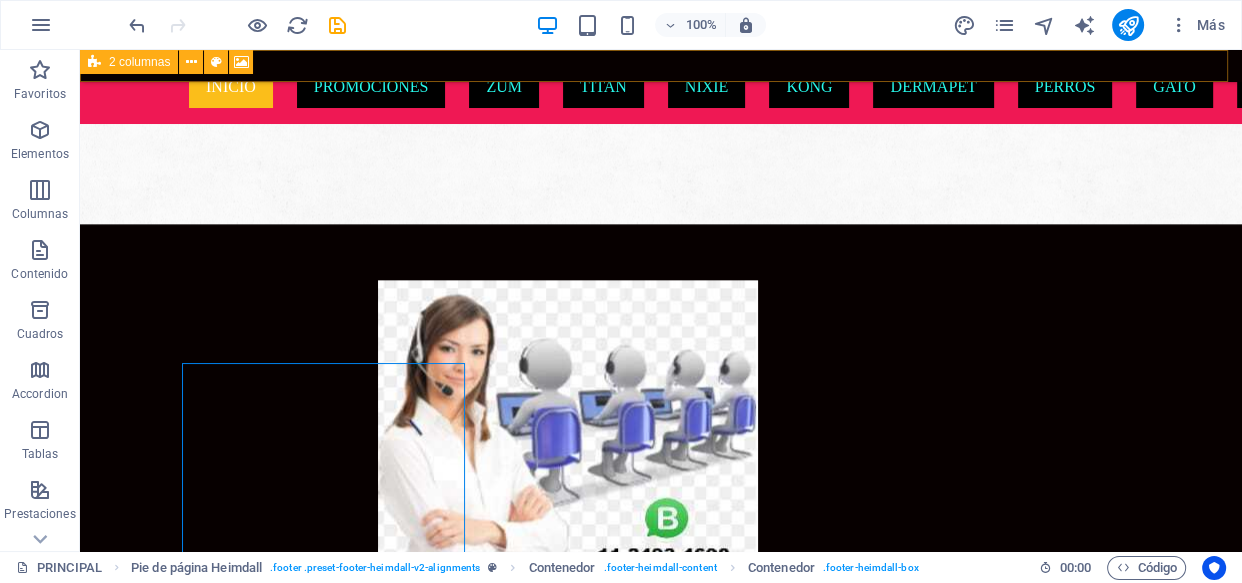 scroll, scrollTop: 2069, scrollLeft: 0, axis: vertical 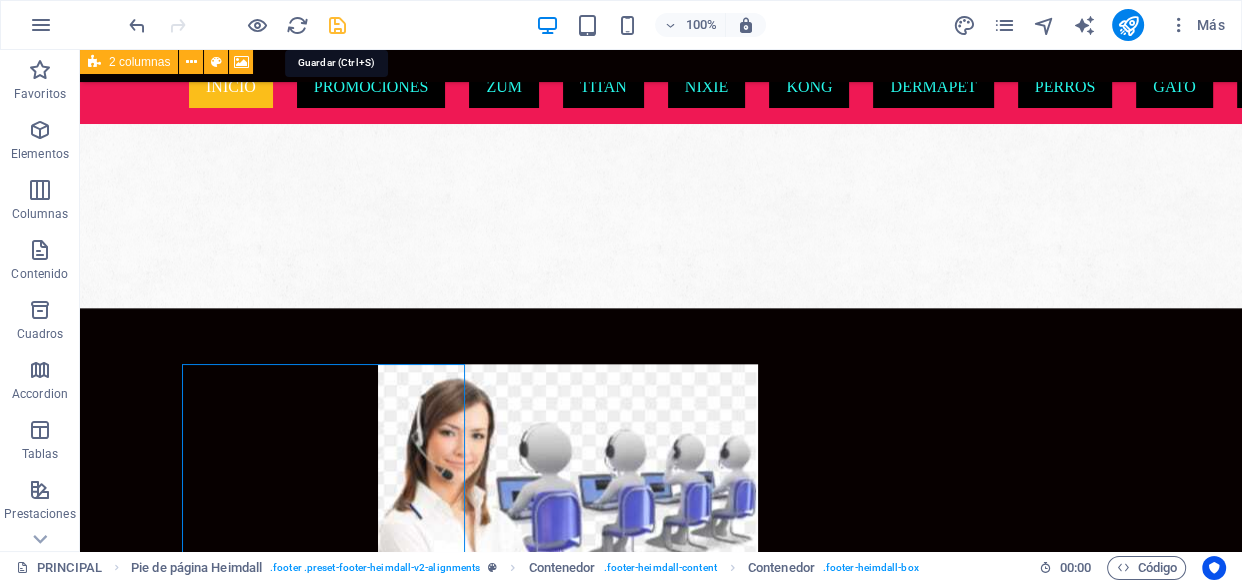click at bounding box center (337, 25) 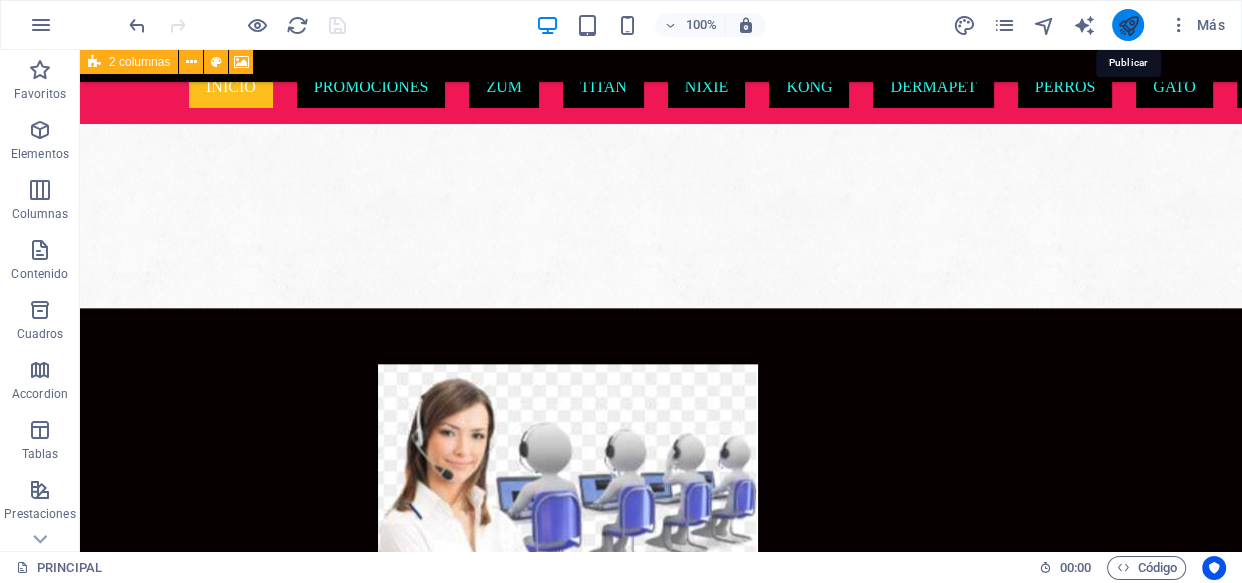 click at bounding box center [1128, 25] 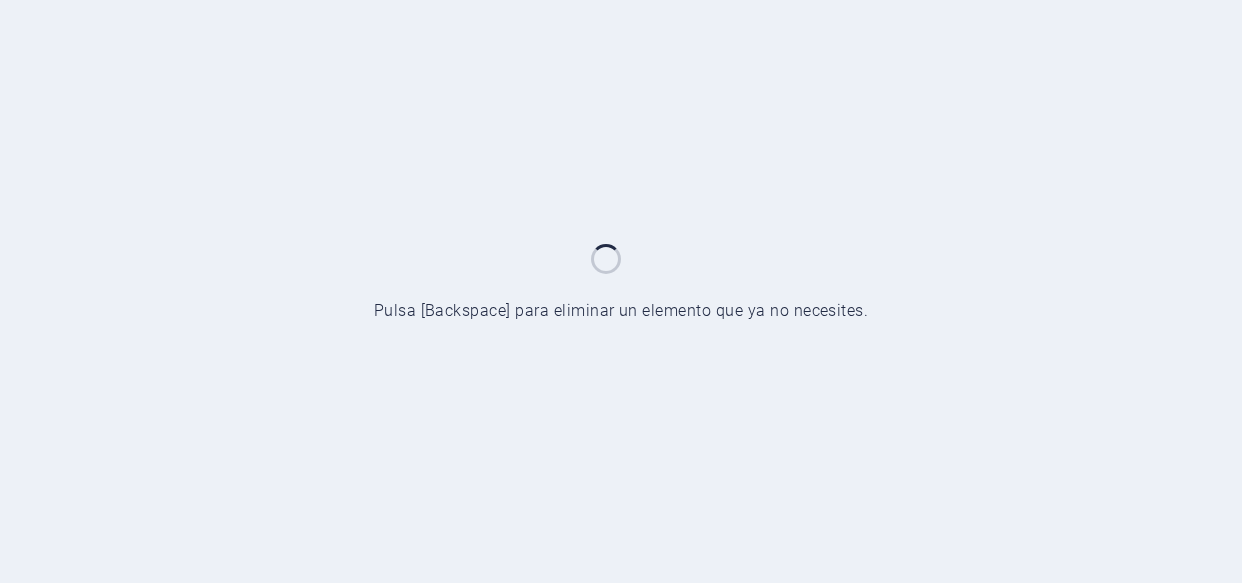 scroll, scrollTop: 0, scrollLeft: 0, axis: both 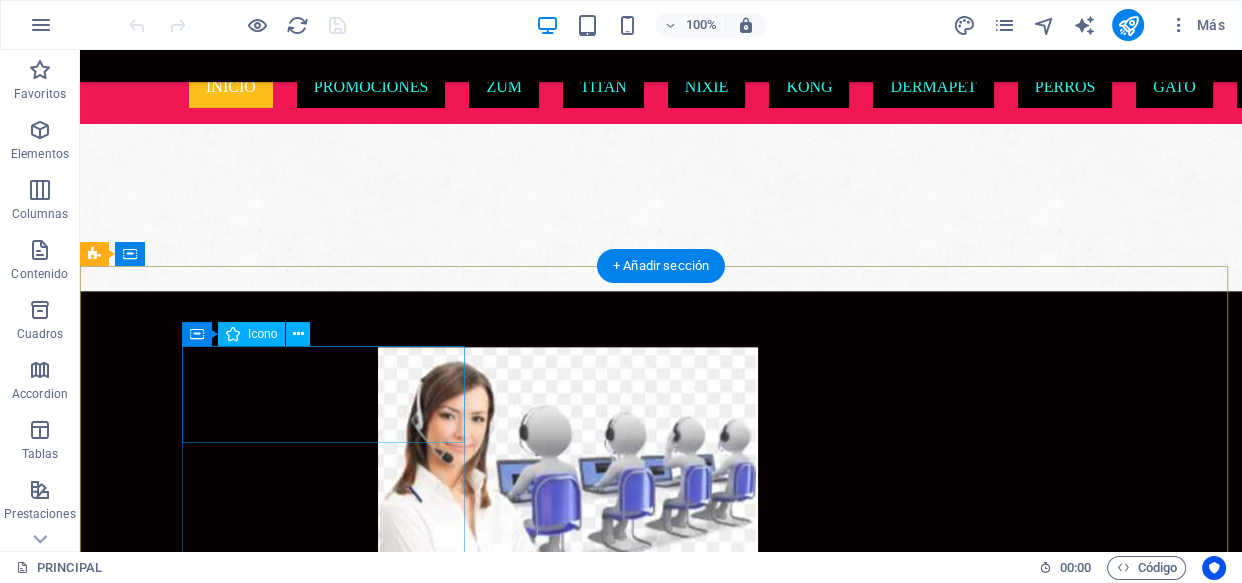 click at bounding box center [237, 2670] 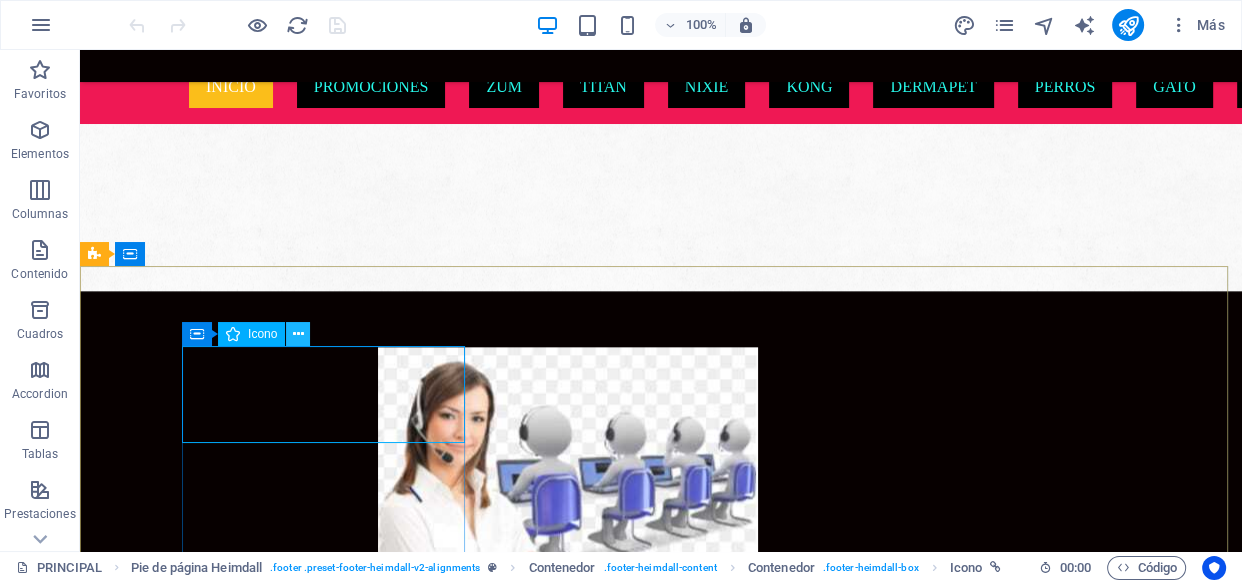click at bounding box center (298, 334) 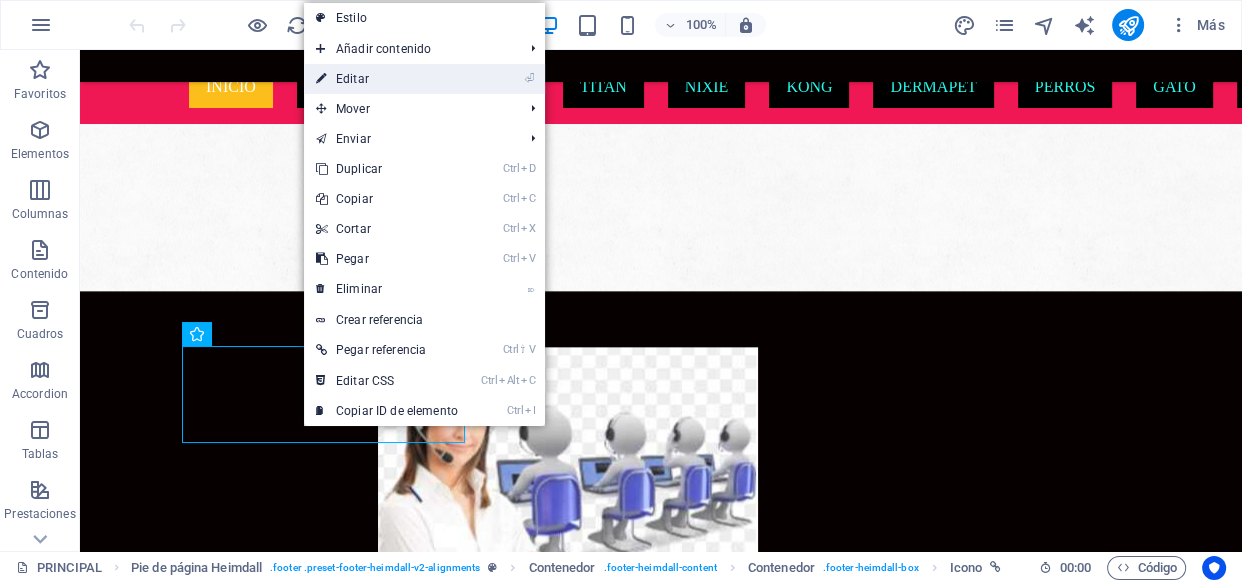 click on "⏎  Editar" at bounding box center (387, 79) 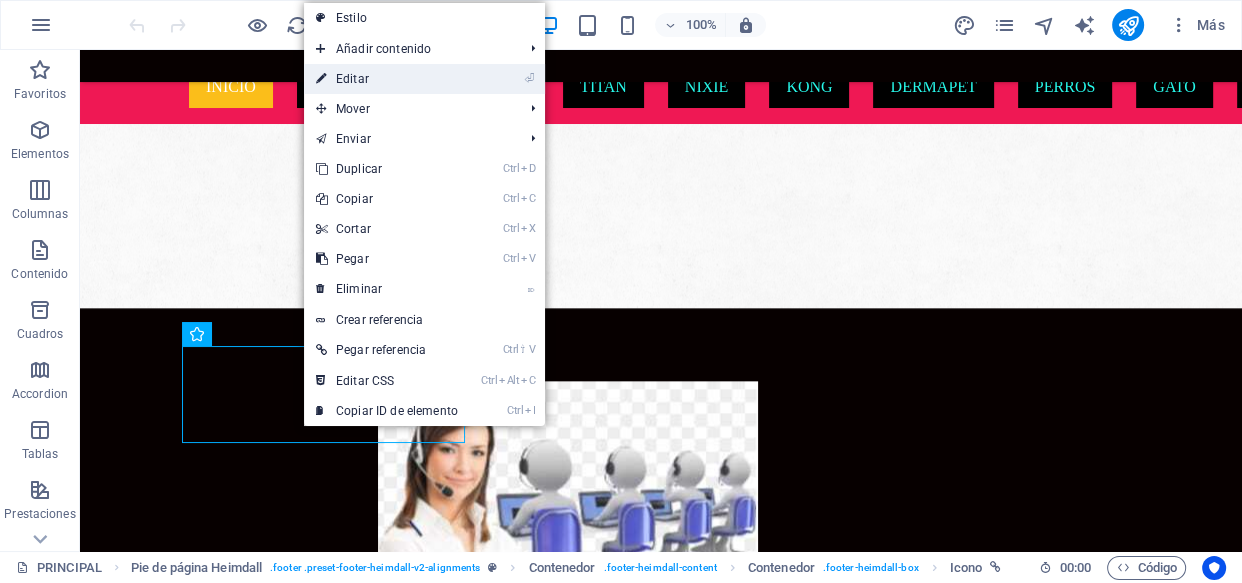 select on "xMidYMid" 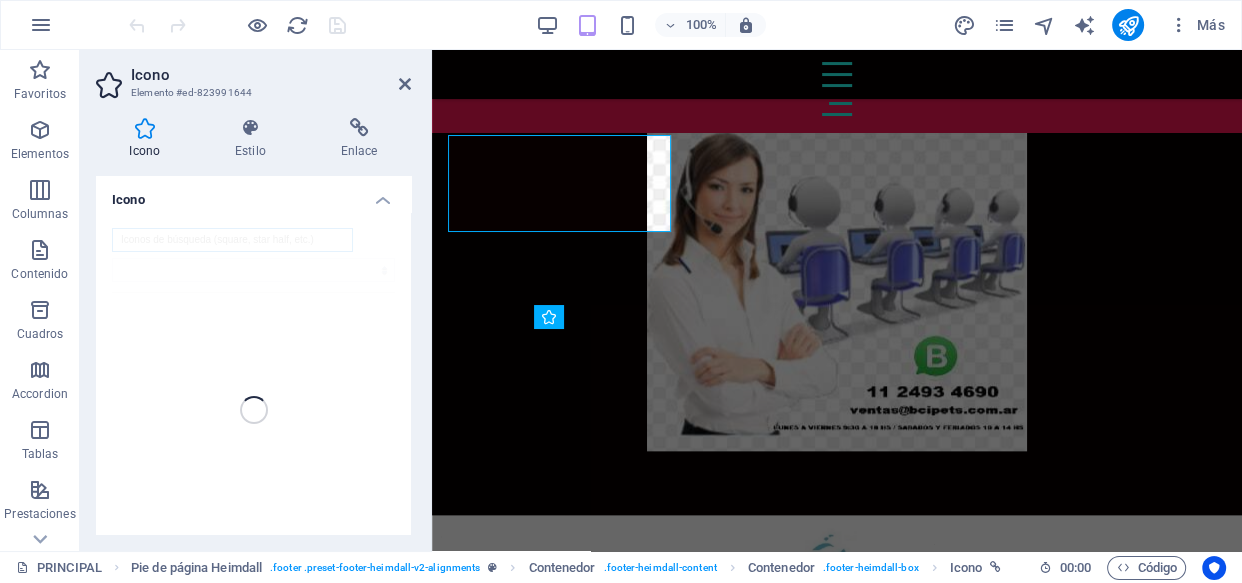 scroll, scrollTop: 2103, scrollLeft: 0, axis: vertical 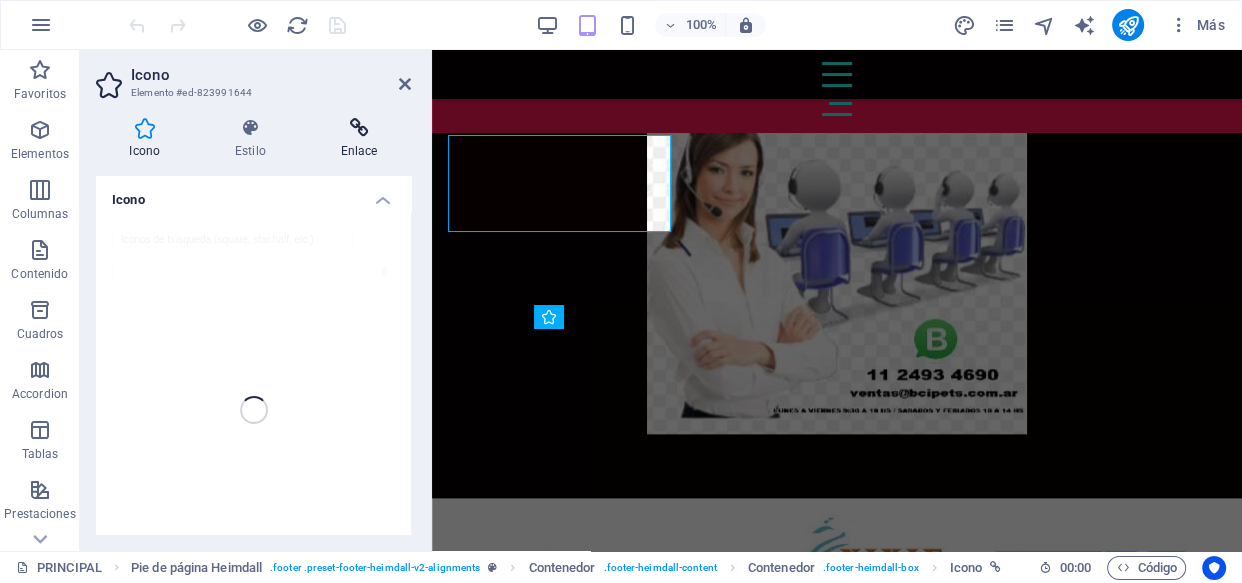 click on "Enlace" at bounding box center [359, 139] 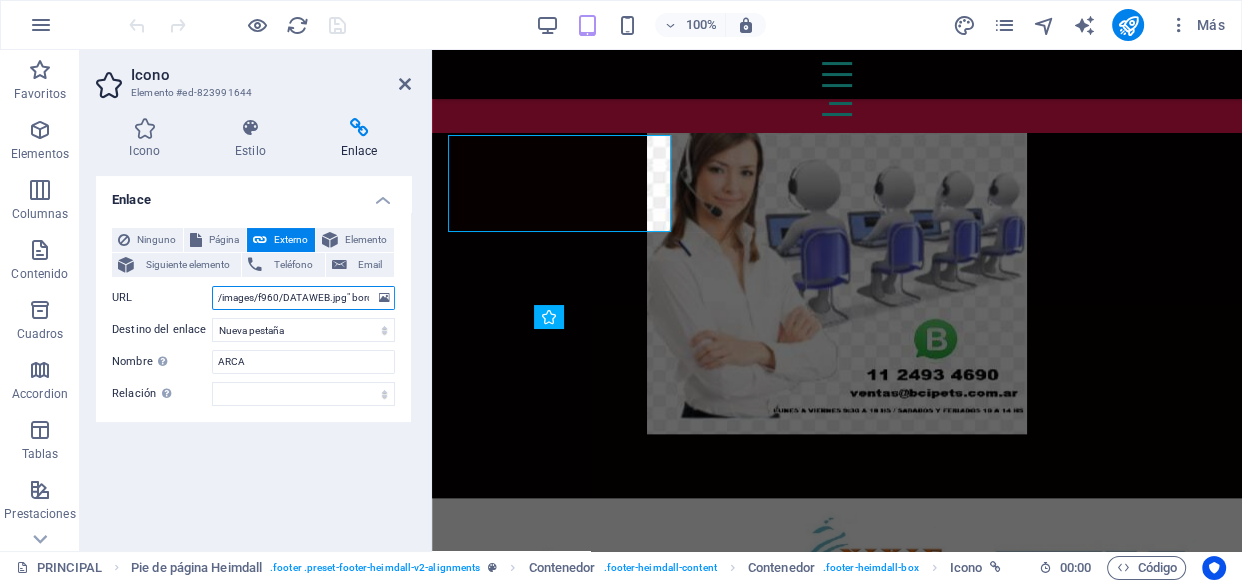 scroll, scrollTop: 0, scrollLeft: 580, axis: horizontal 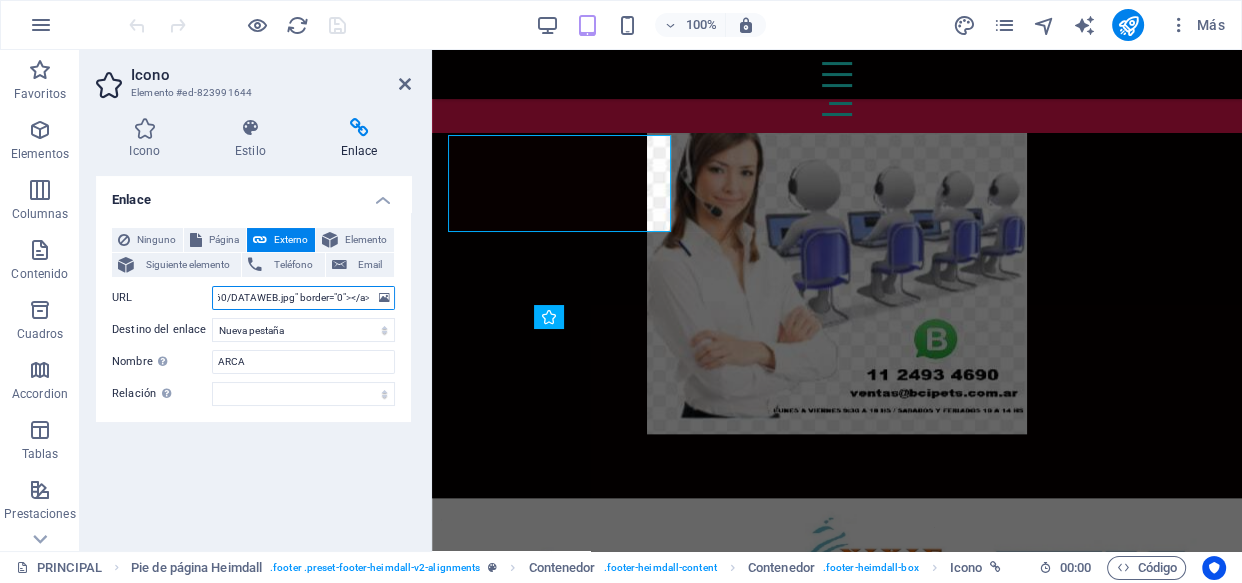 drag, startPoint x: 213, startPoint y: 300, endPoint x: 369, endPoint y: 298, distance: 156.01282 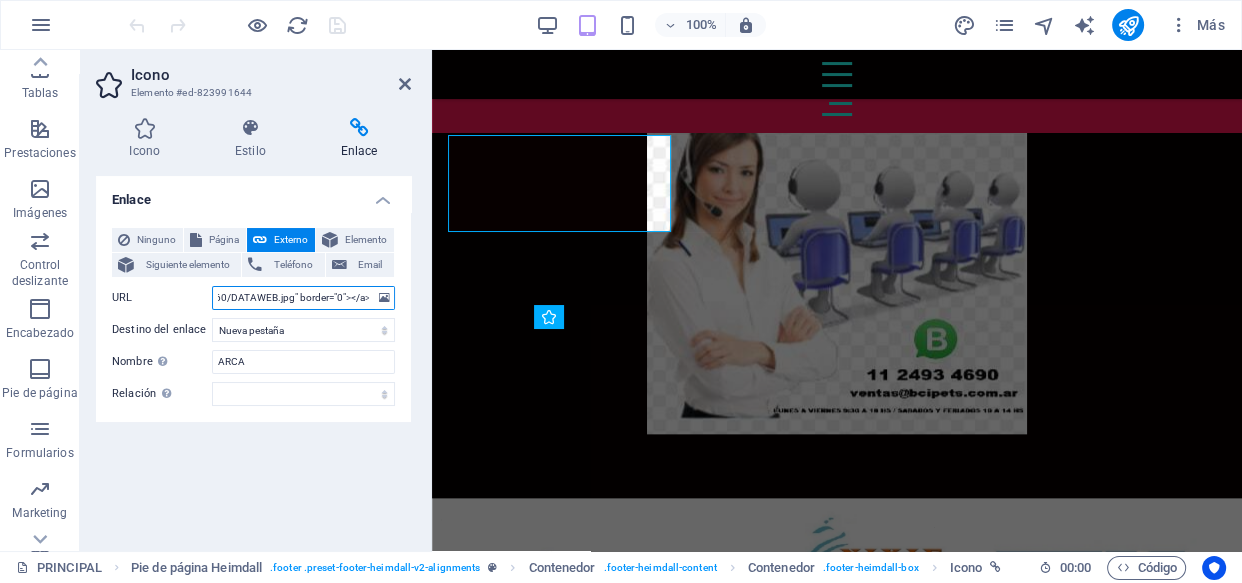 scroll, scrollTop: 363, scrollLeft: 0, axis: vertical 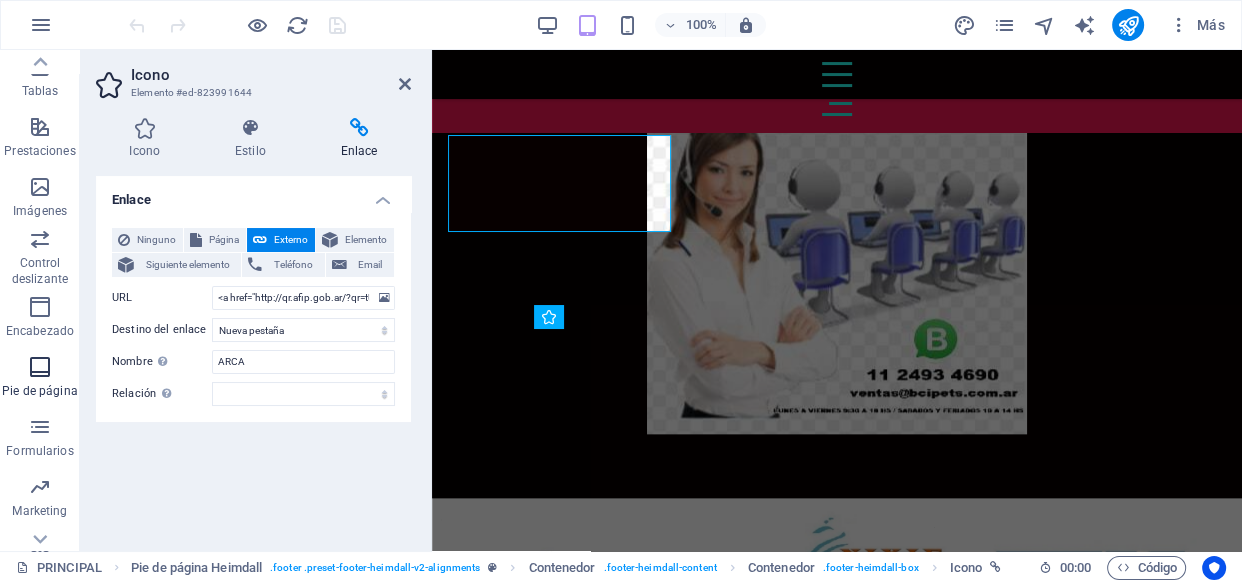 click on "Pie de página" at bounding box center [40, 379] 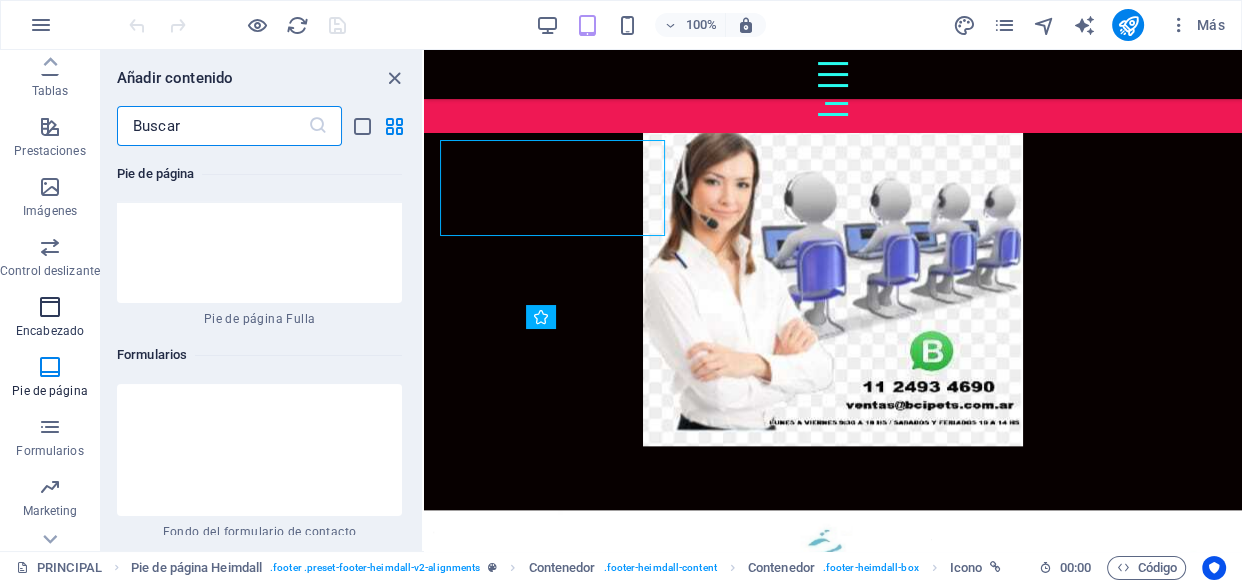 scroll, scrollTop: 26794, scrollLeft: 0, axis: vertical 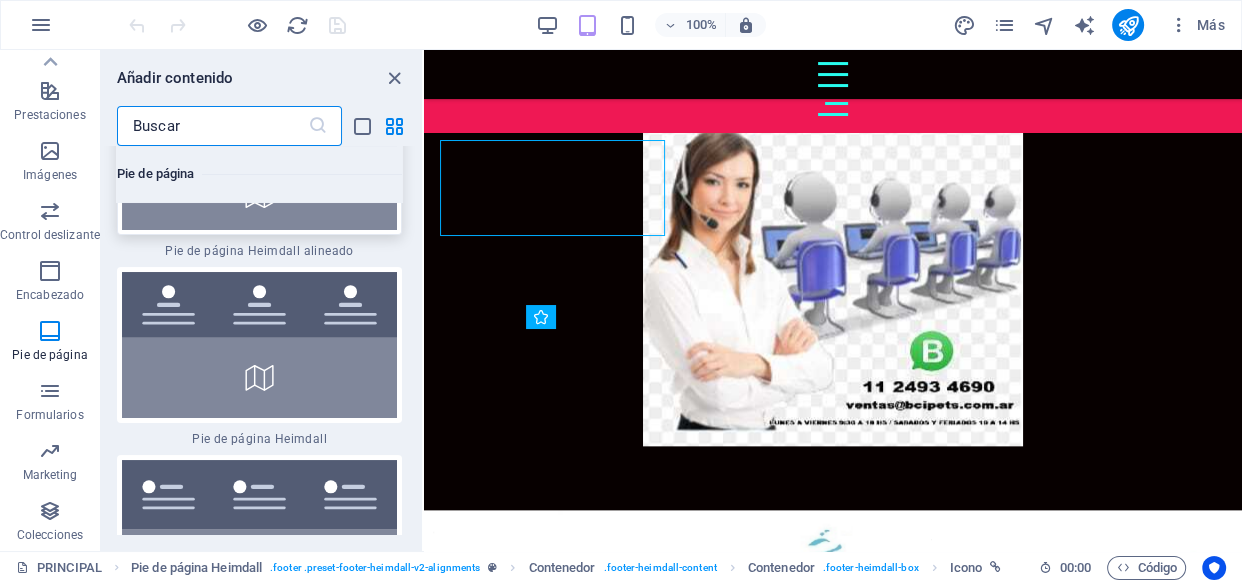 click at bounding box center (259, 161) 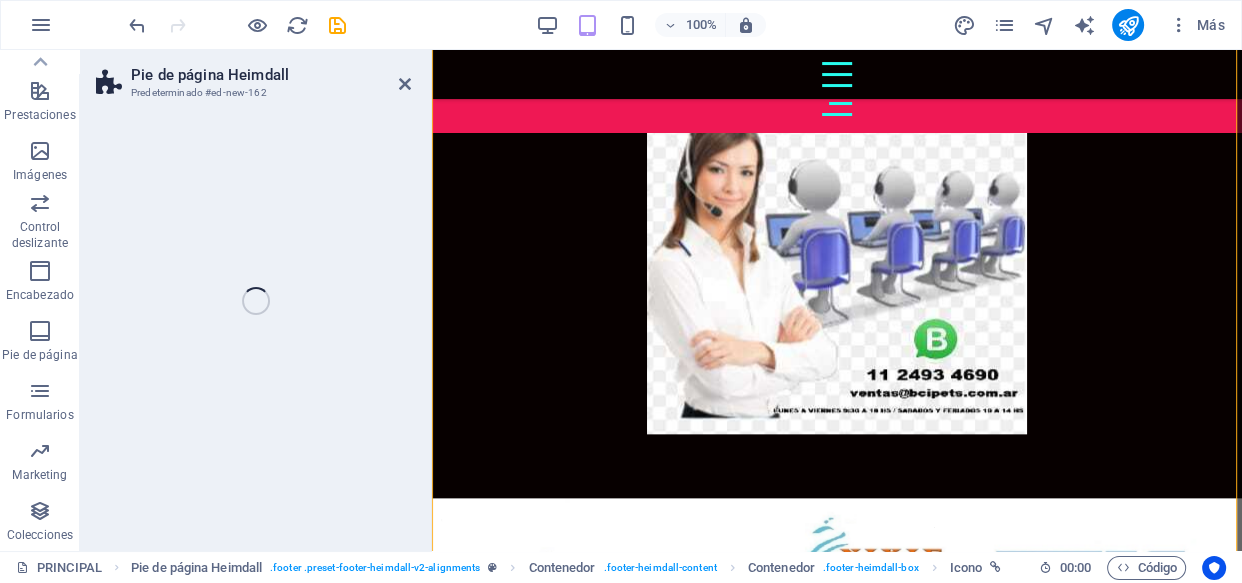 click on "Pie de página Heimdall Predeterminado [ID]
Arrastra aquí para reemplazar el contenido existente. Si quieres crear un elemento nuevo, pulsa “Ctrl”.
H1   Logo   Imagen   Imagen   H2   Contenedor   Contenedor   Icono   Pie de página Heimdall   Pie de página Heimdall   Contenedor   Contenedor   Pie de página Heimdall" at bounding box center (661, 300) 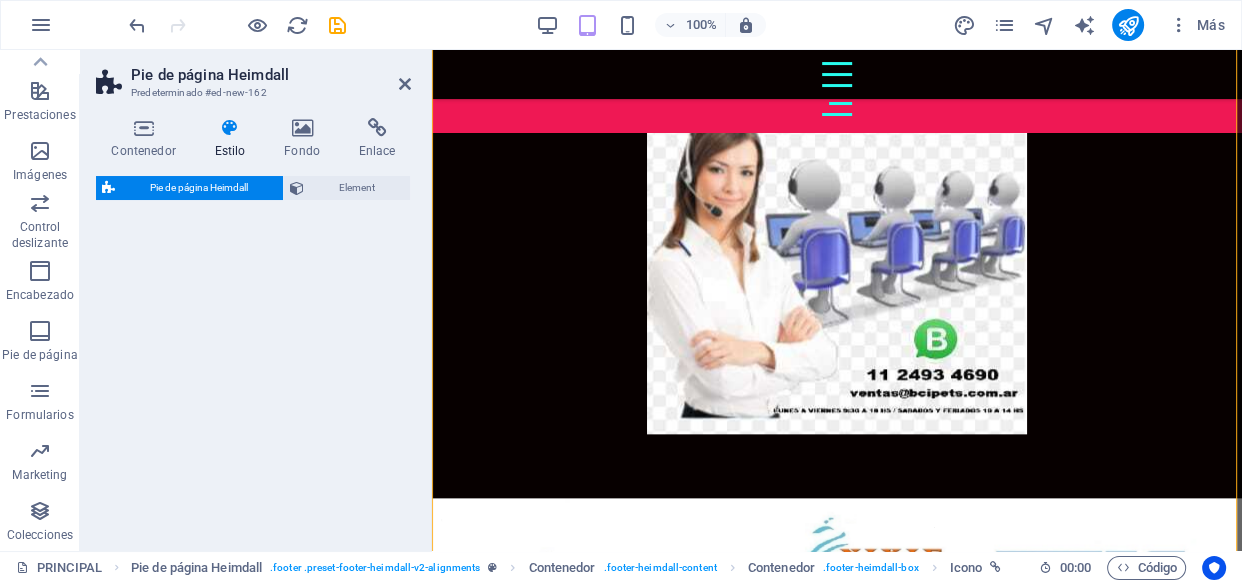 select on "rem" 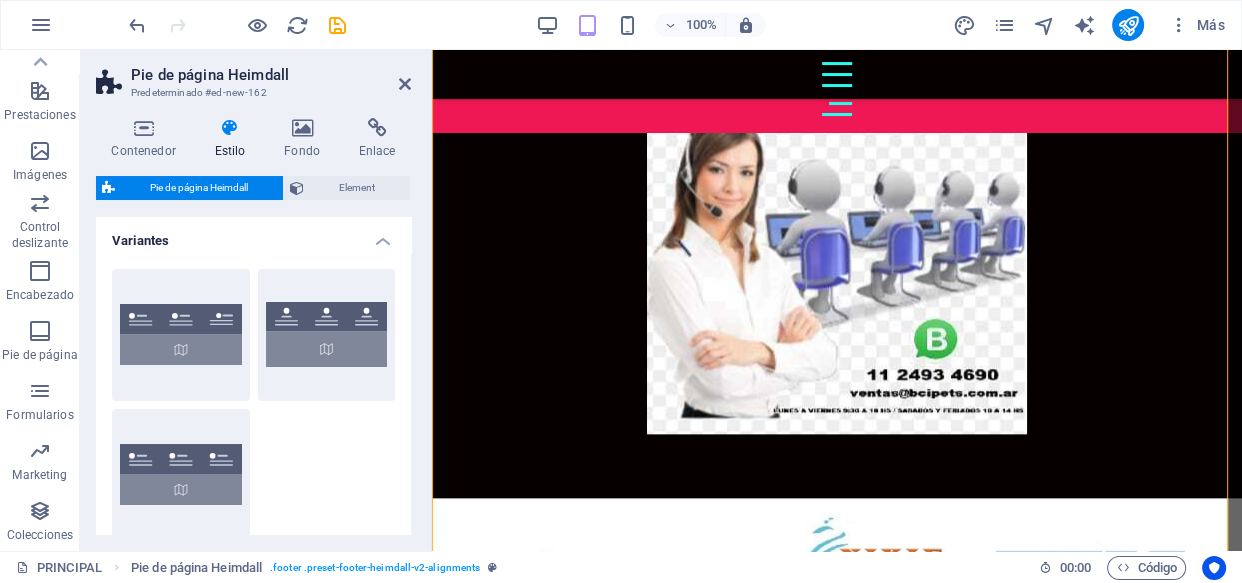 scroll, scrollTop: 2628, scrollLeft: 0, axis: vertical 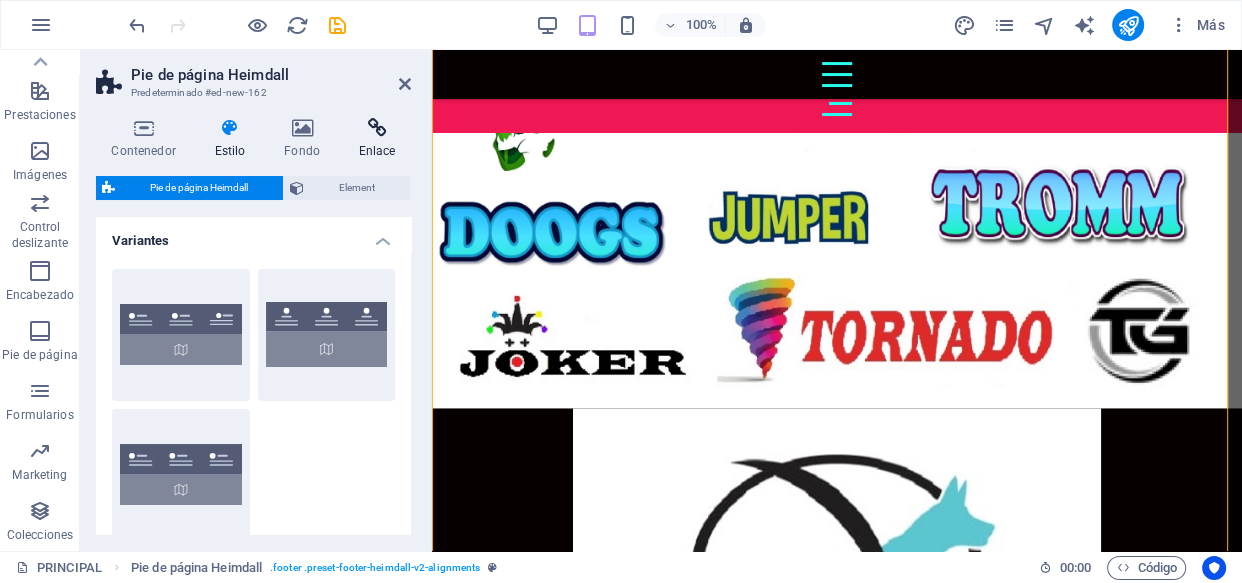 click on "Enlace" at bounding box center (377, 139) 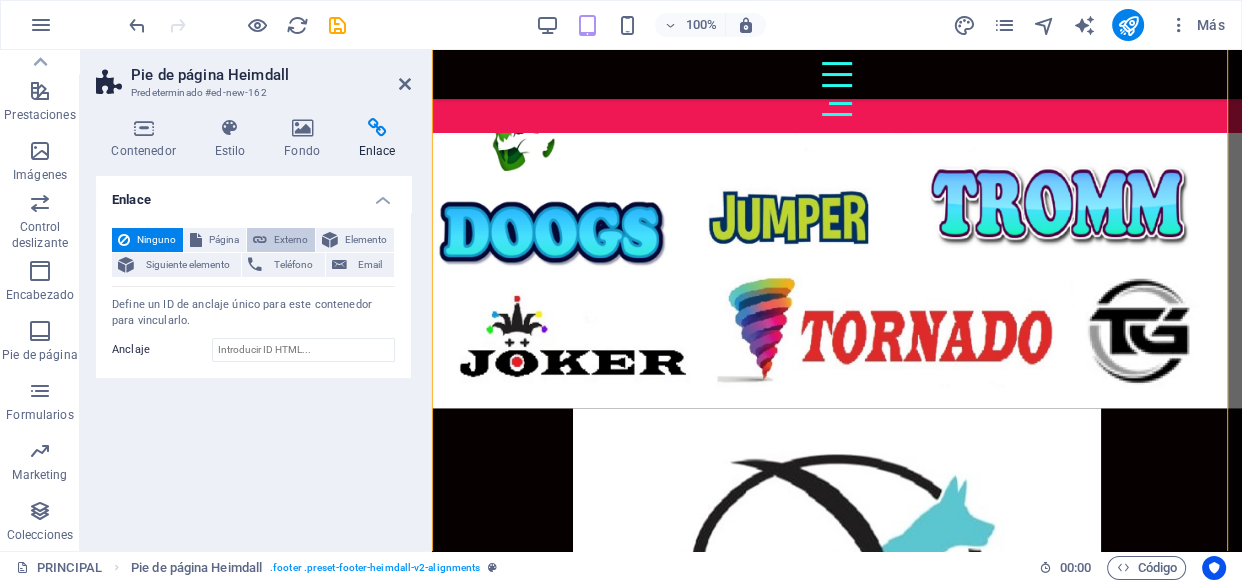 click on "Externo" at bounding box center (291, 240) 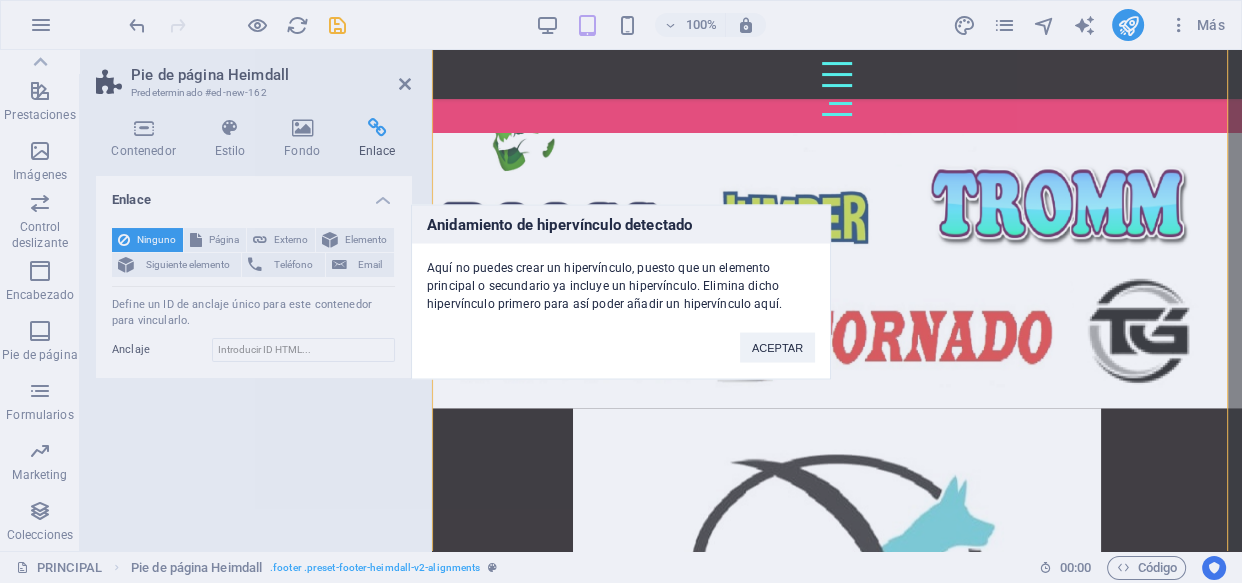click on "Anidamiento de hipervínculo detectado Aquí no puedes crear un hipervínculo, puesto que un elemento principal o secundario ya incluye un hipervínculo. Elimina dicho hipervínculo primero para así poder añadir un hipervínculo aquí. ACEPTAR" at bounding box center [621, 291] 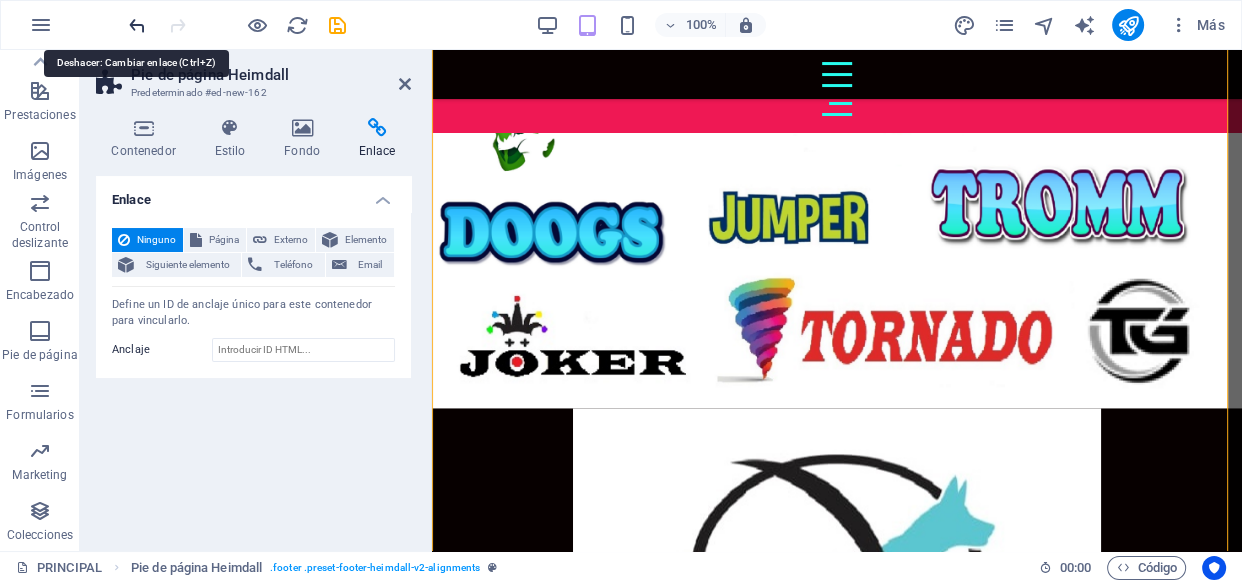 click at bounding box center (137, 25) 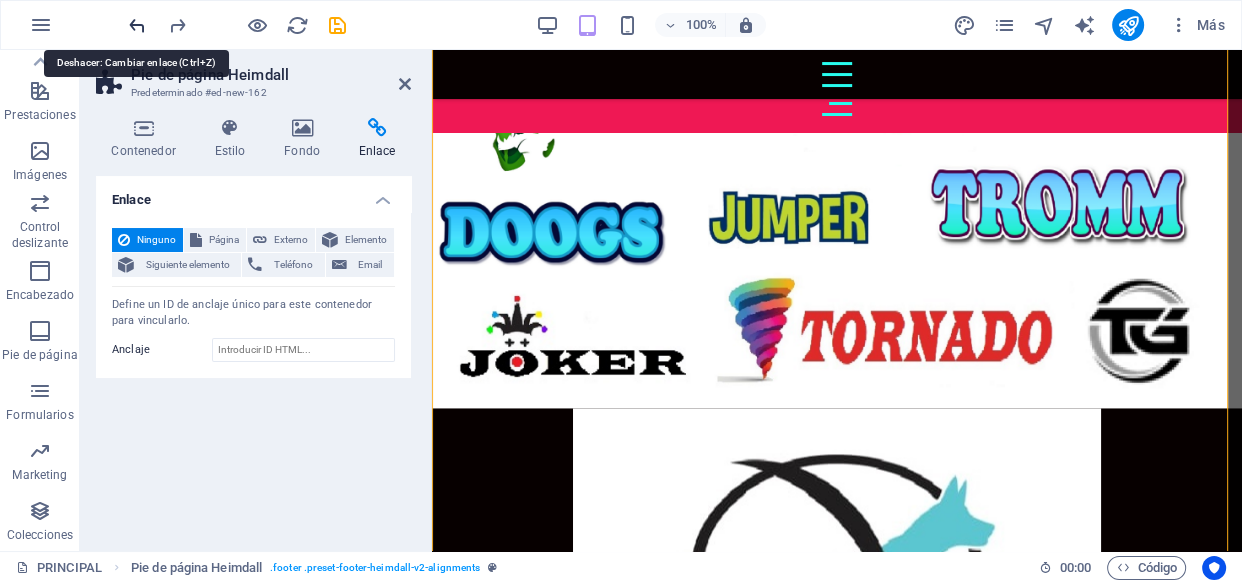 click at bounding box center (137, 25) 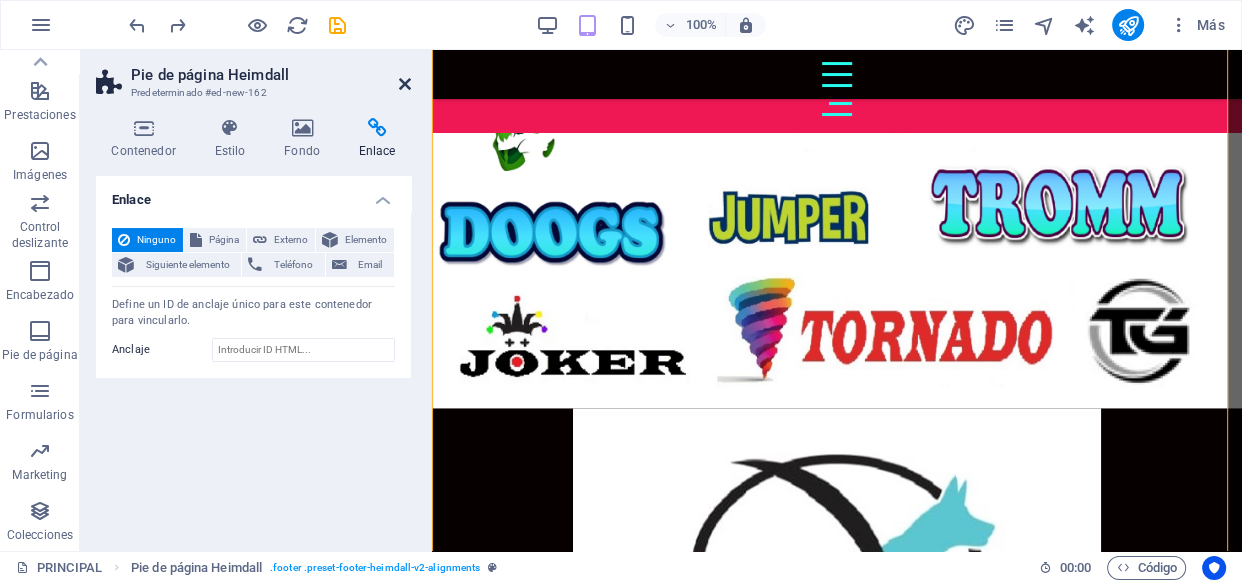 click at bounding box center [405, 84] 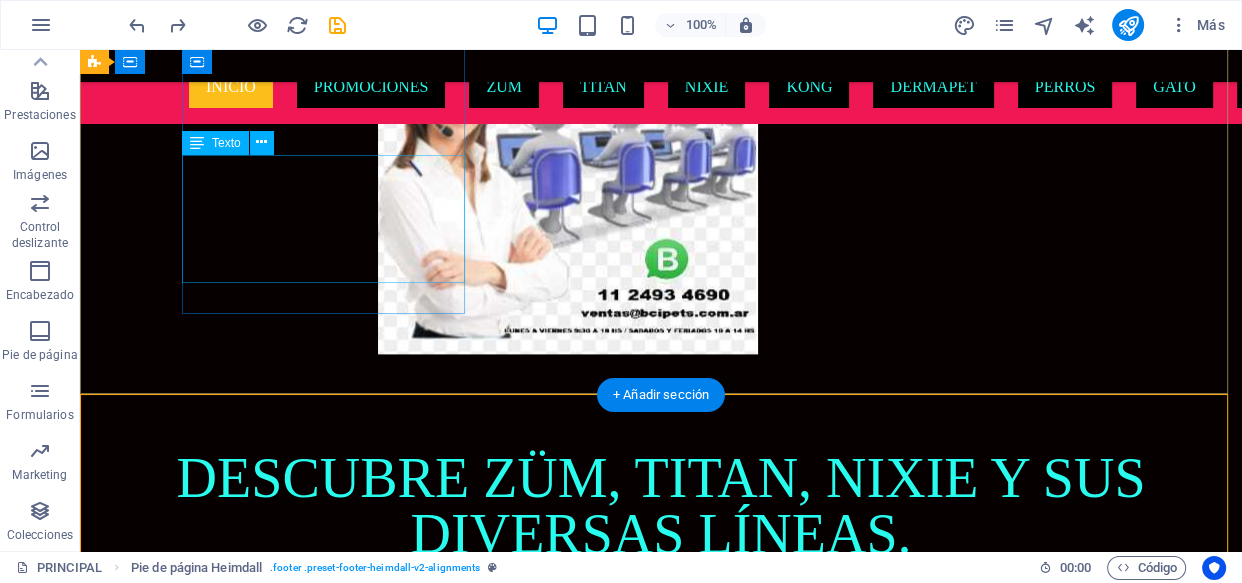 scroll, scrollTop: 2321, scrollLeft: 0, axis: vertical 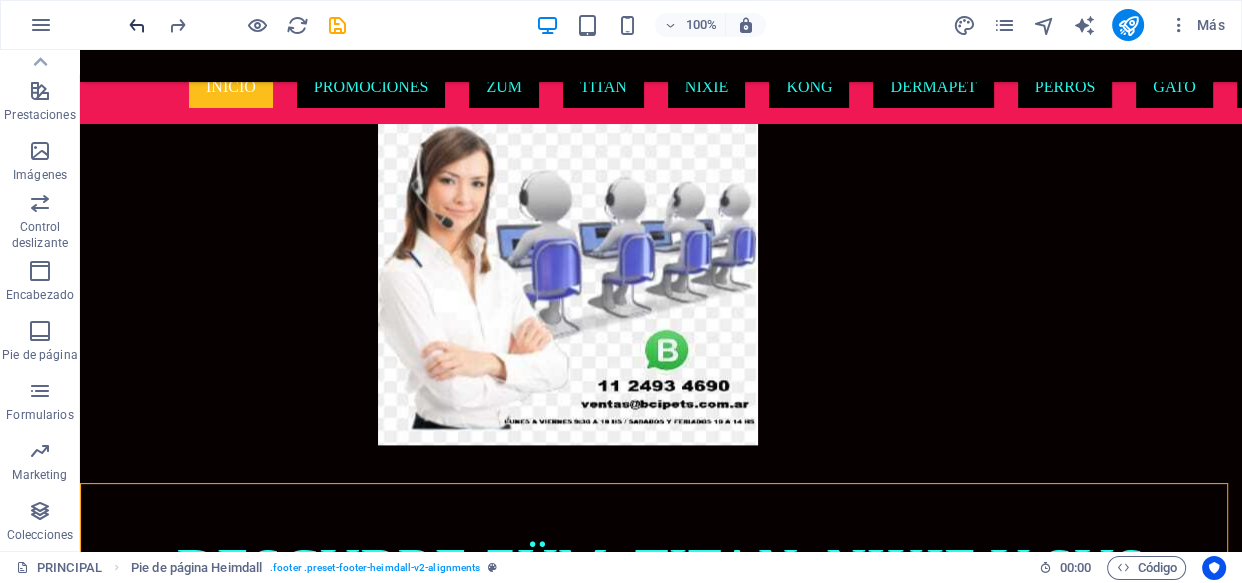 click at bounding box center [137, 25] 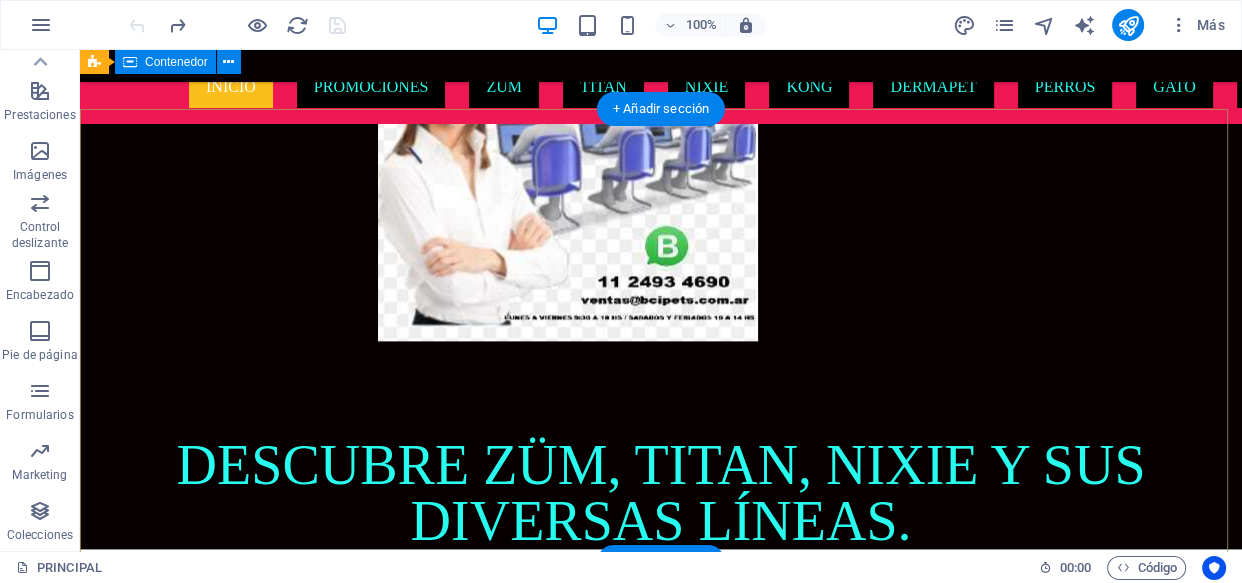 scroll, scrollTop: 2243, scrollLeft: 0, axis: vertical 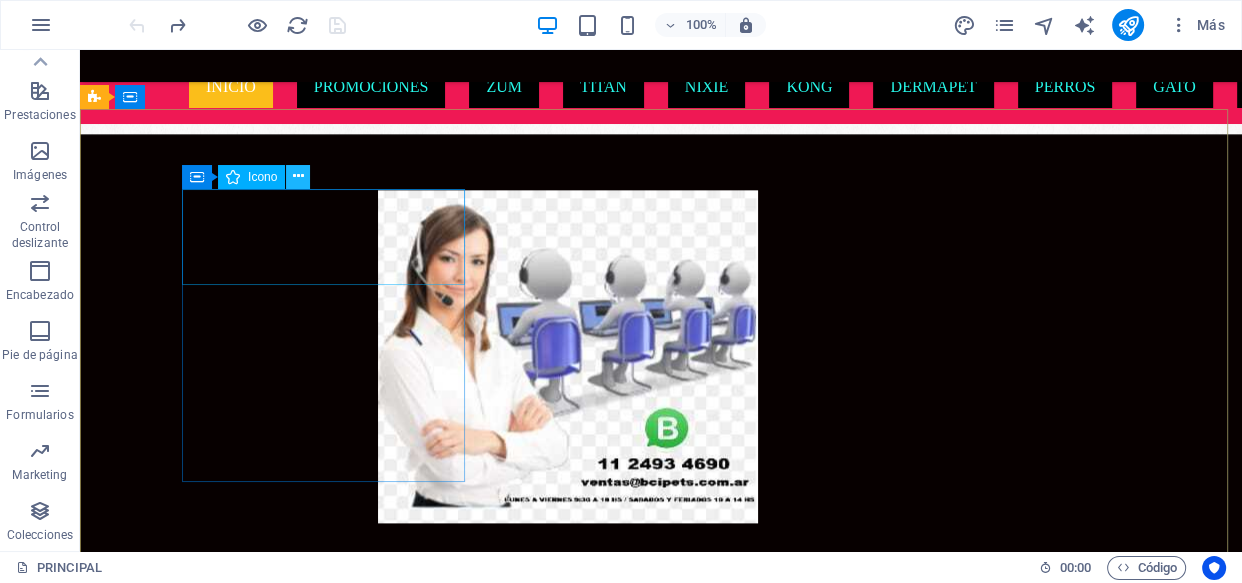 click at bounding box center [298, 176] 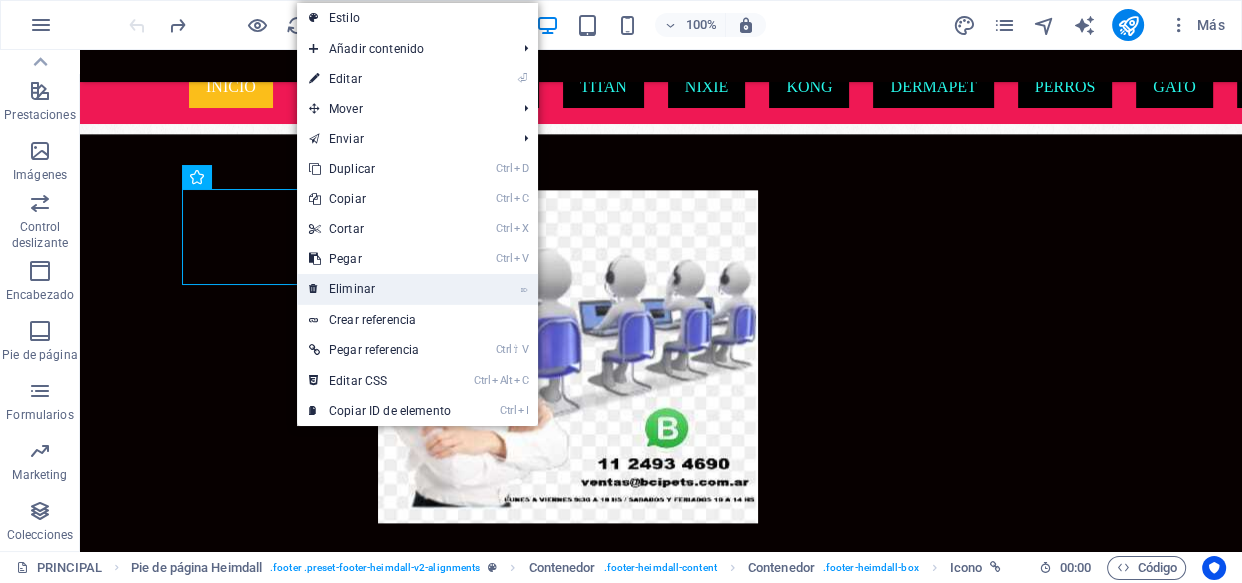 click on "⌦  Eliminar" at bounding box center [380, 289] 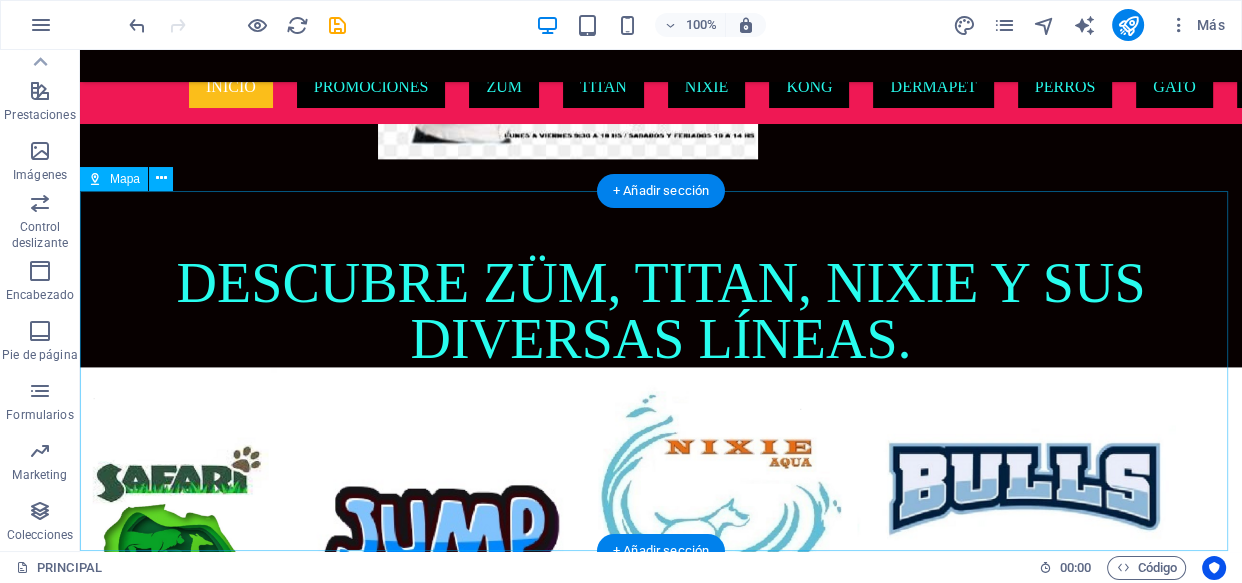 scroll, scrollTop: 2614, scrollLeft: 0, axis: vertical 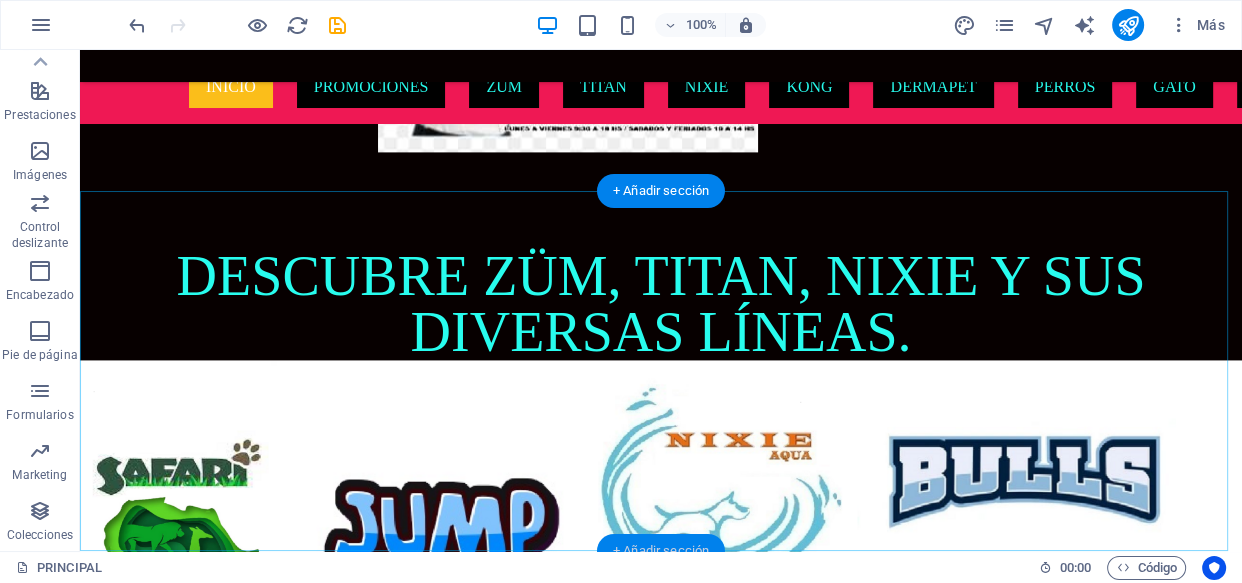 click on "+ Añadir sección" at bounding box center [661, 551] 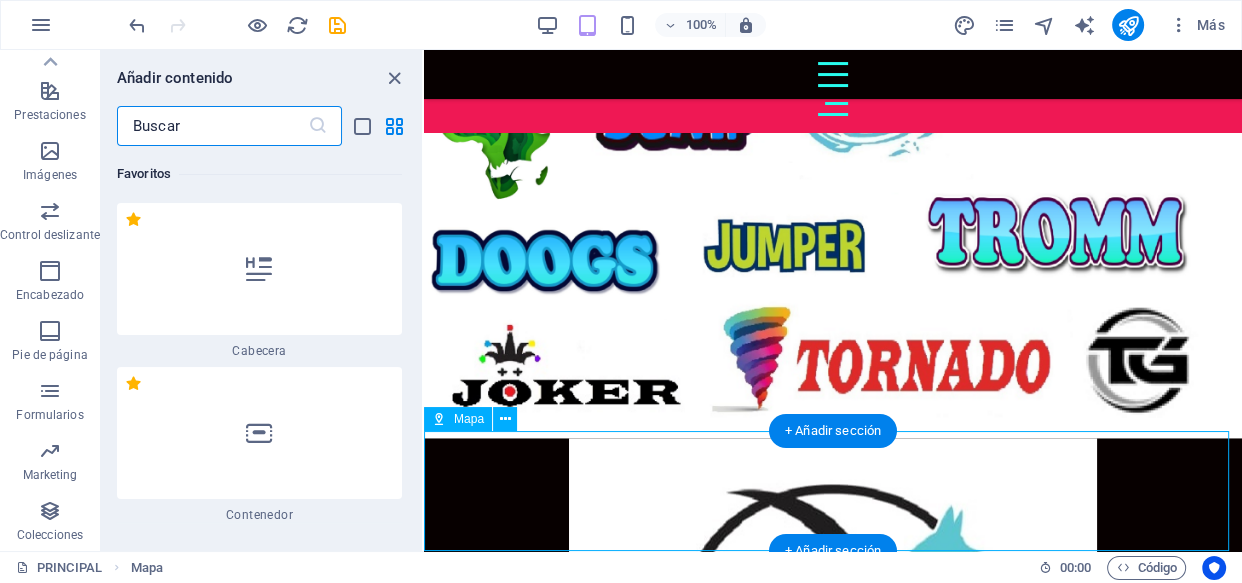 scroll, scrollTop: 2164, scrollLeft: 0, axis: vertical 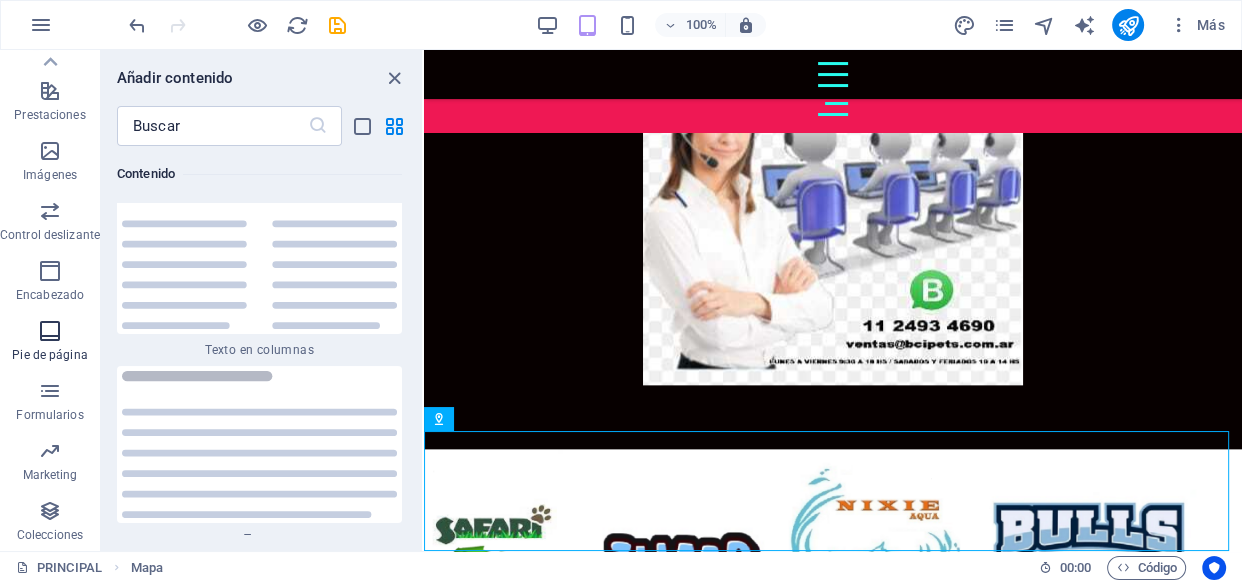 click at bounding box center (50, 331) 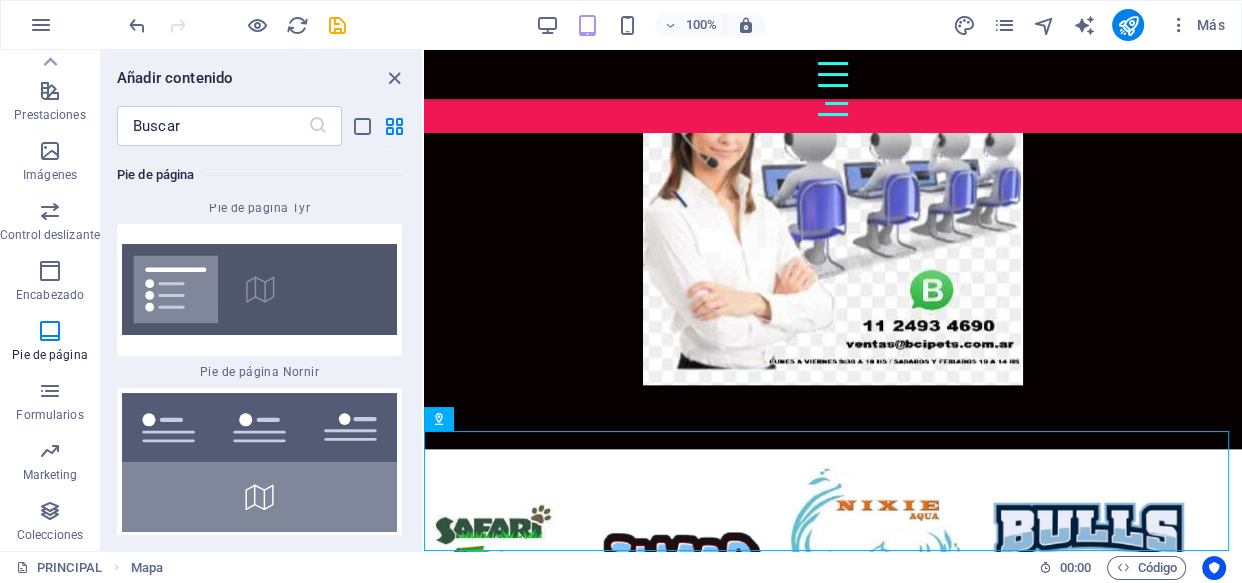 scroll, scrollTop: 27157, scrollLeft: 0, axis: vertical 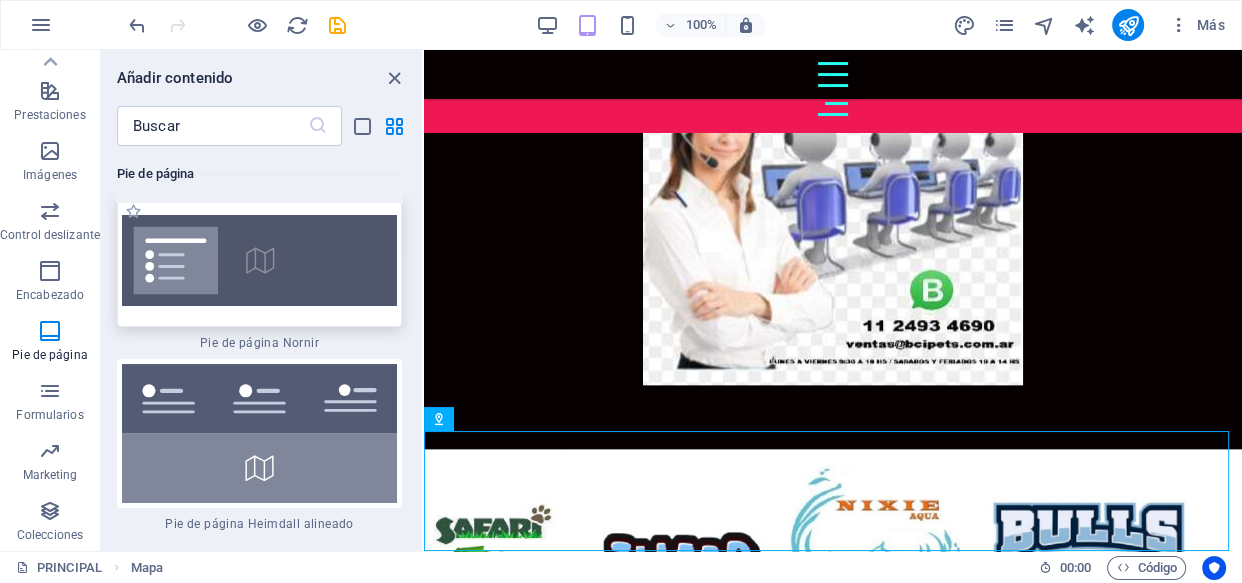 click at bounding box center [259, 260] 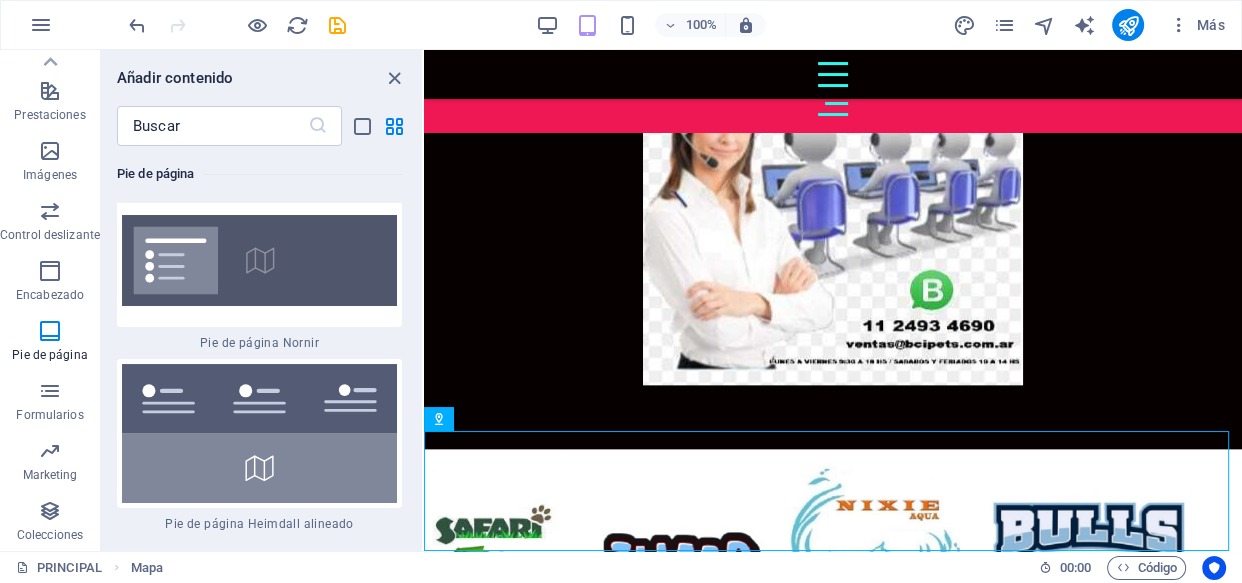 drag, startPoint x: 310, startPoint y: 320, endPoint x: 568, endPoint y: 553, distance: 347.6392 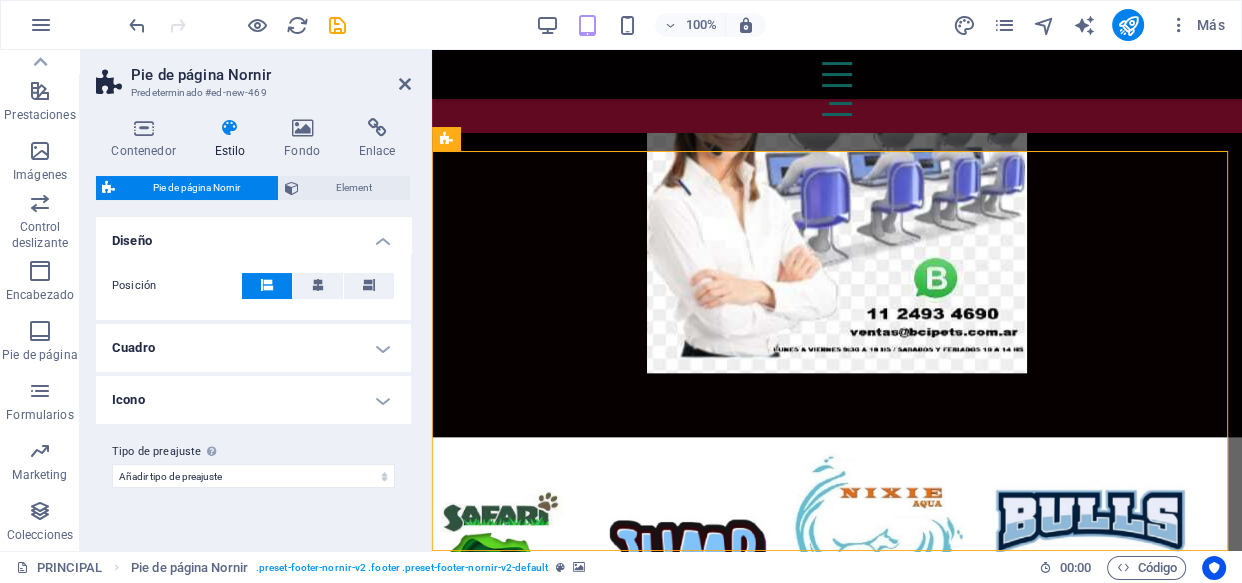 scroll, scrollTop: 2560, scrollLeft: 0, axis: vertical 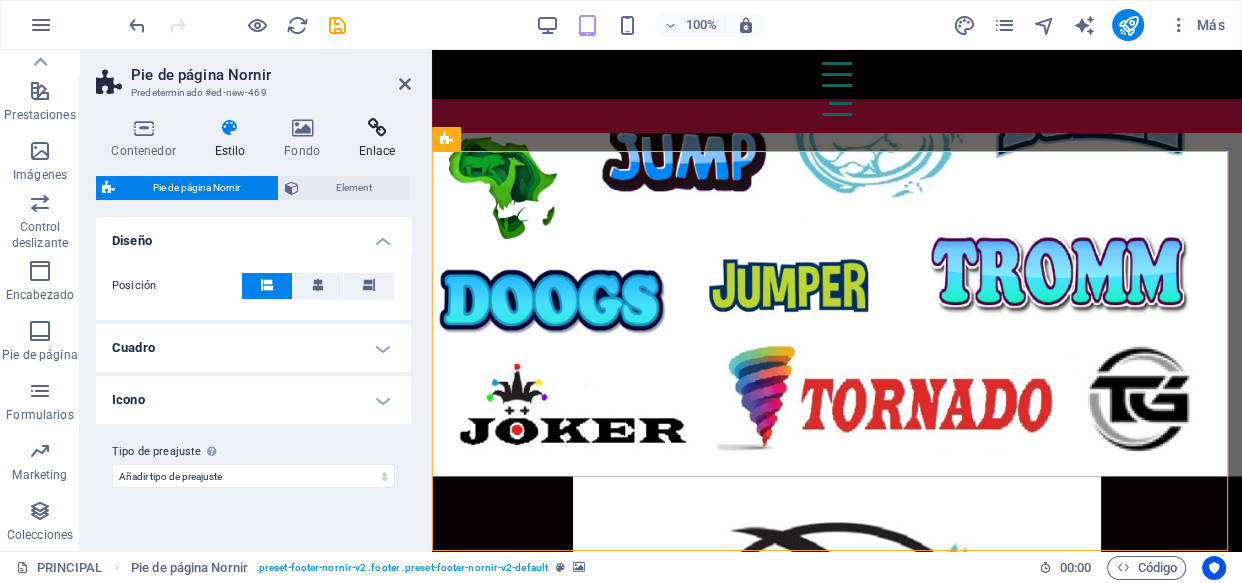 click at bounding box center (377, 128) 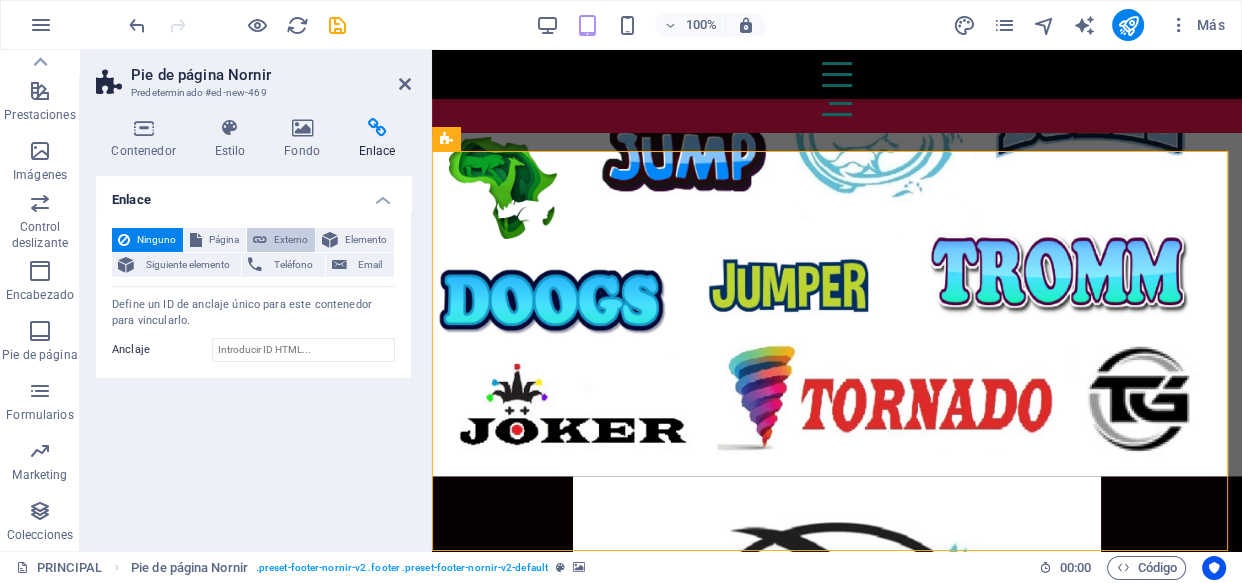 click on "Externo" at bounding box center (291, 240) 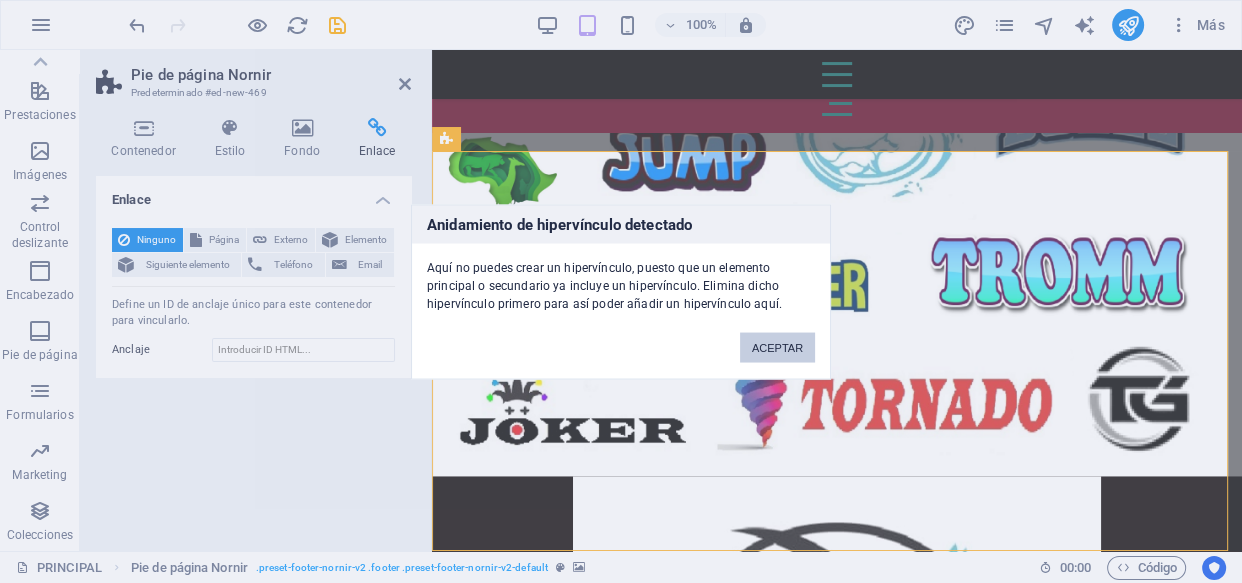 click on "ACEPTAR" at bounding box center (777, 347) 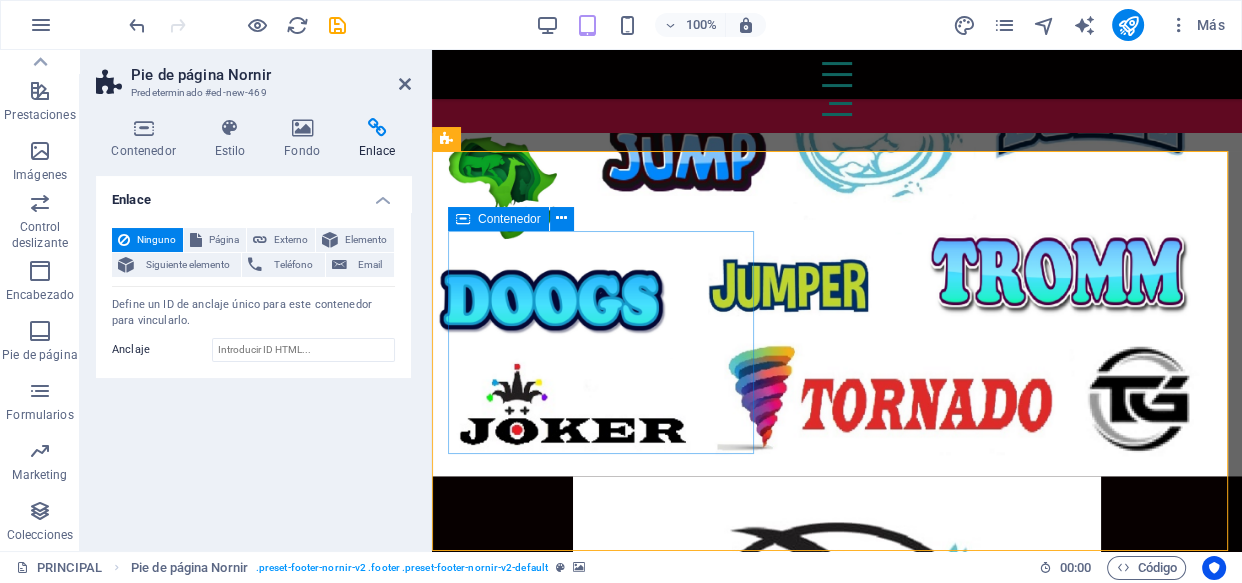 click on "Contacto GRAL IRIARTE [NUMBER] , [POSTAL_CODE] [CITY] [PHONE] [EMAIL] [PHONE] Aviso legal  |  Directiva de privacidad" at bounding box center [837, 3262] 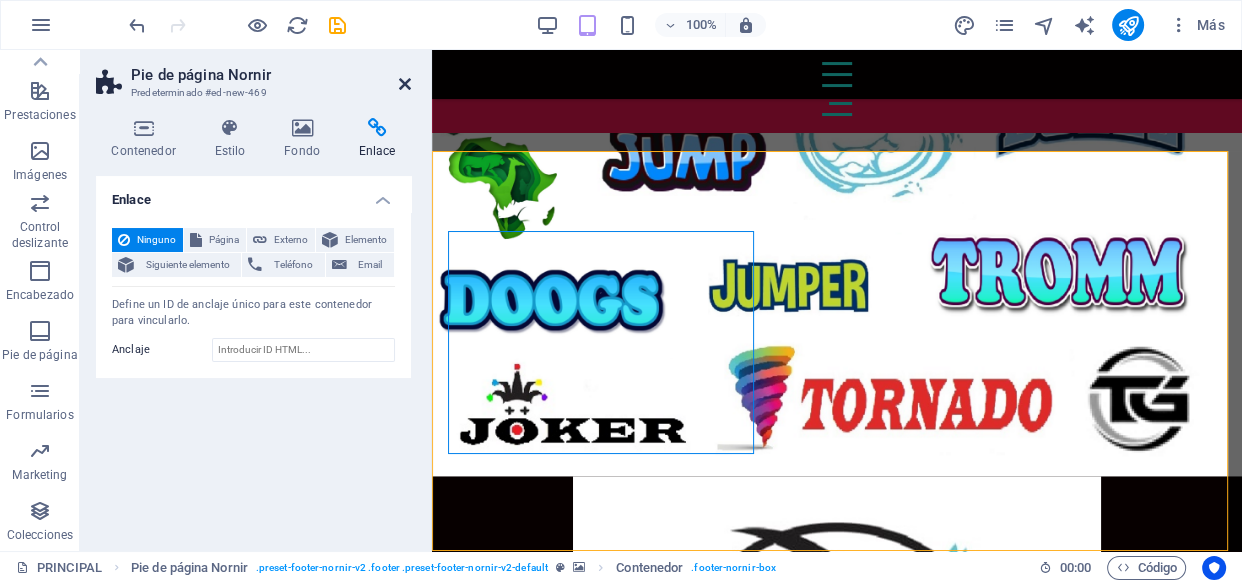 click at bounding box center (405, 84) 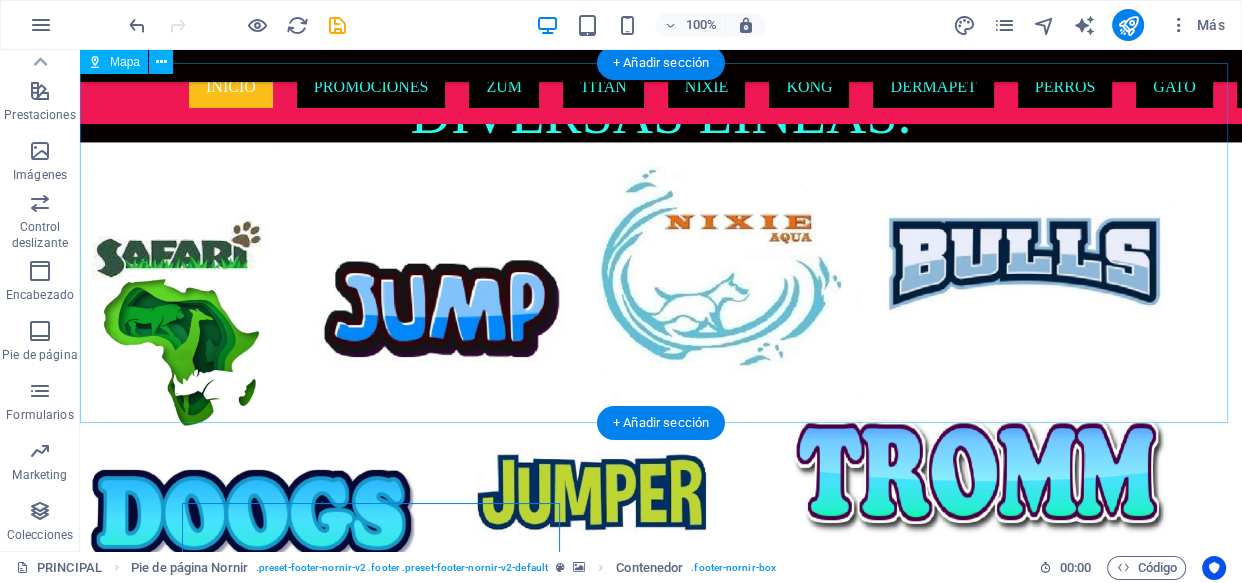 scroll, scrollTop: 2741, scrollLeft: 0, axis: vertical 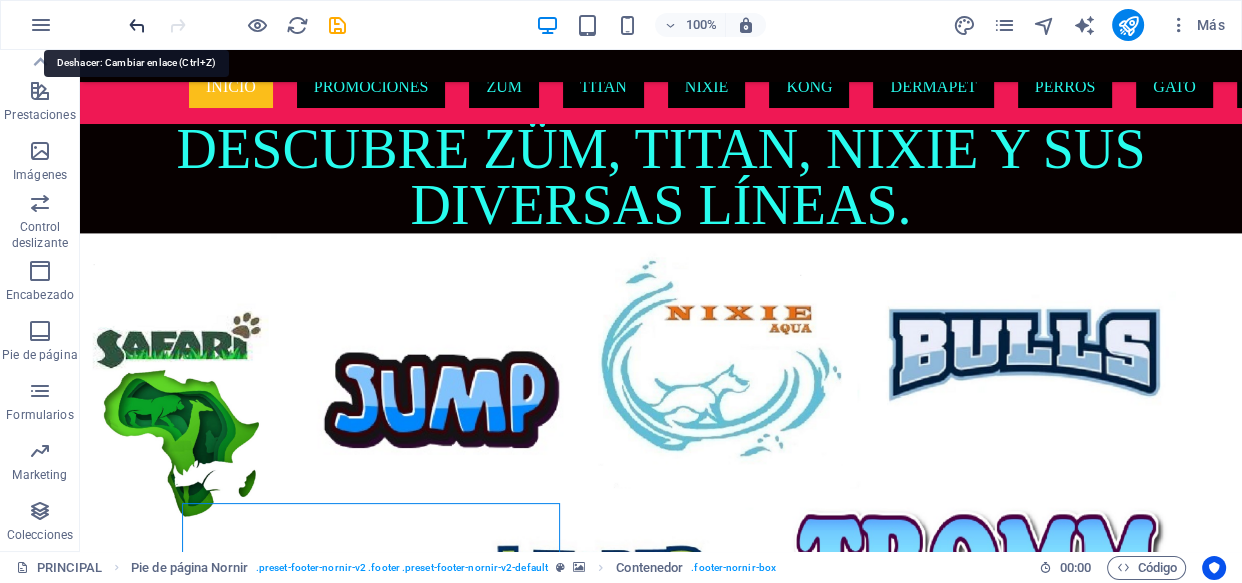 click at bounding box center [137, 25] 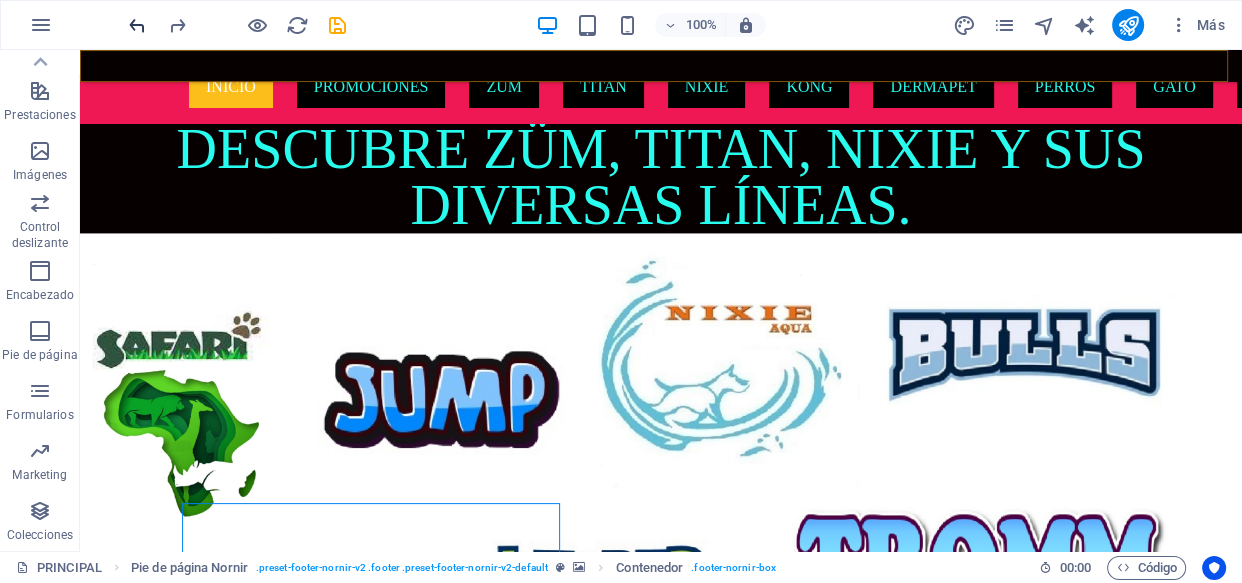 click at bounding box center [137, 25] 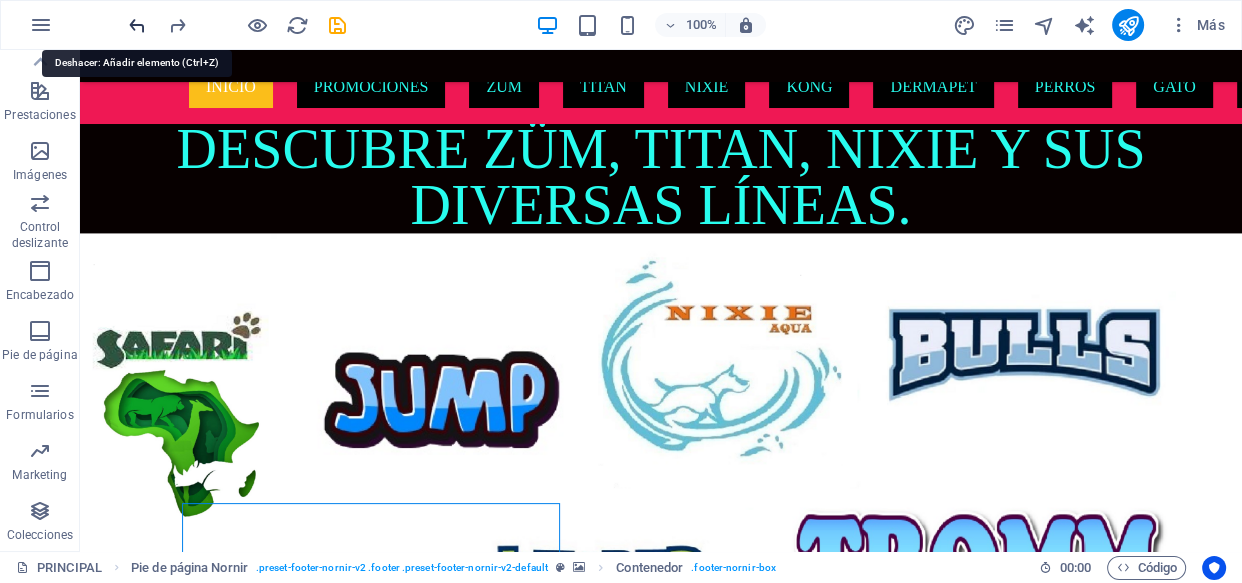 click at bounding box center [137, 25] 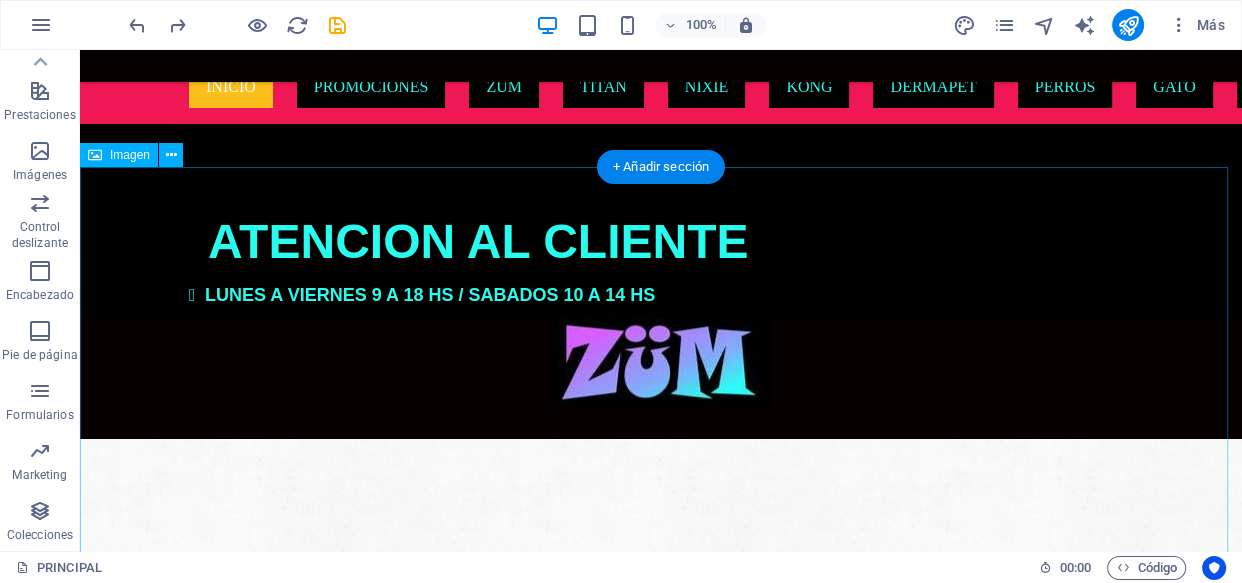 scroll, scrollTop: 1500, scrollLeft: 0, axis: vertical 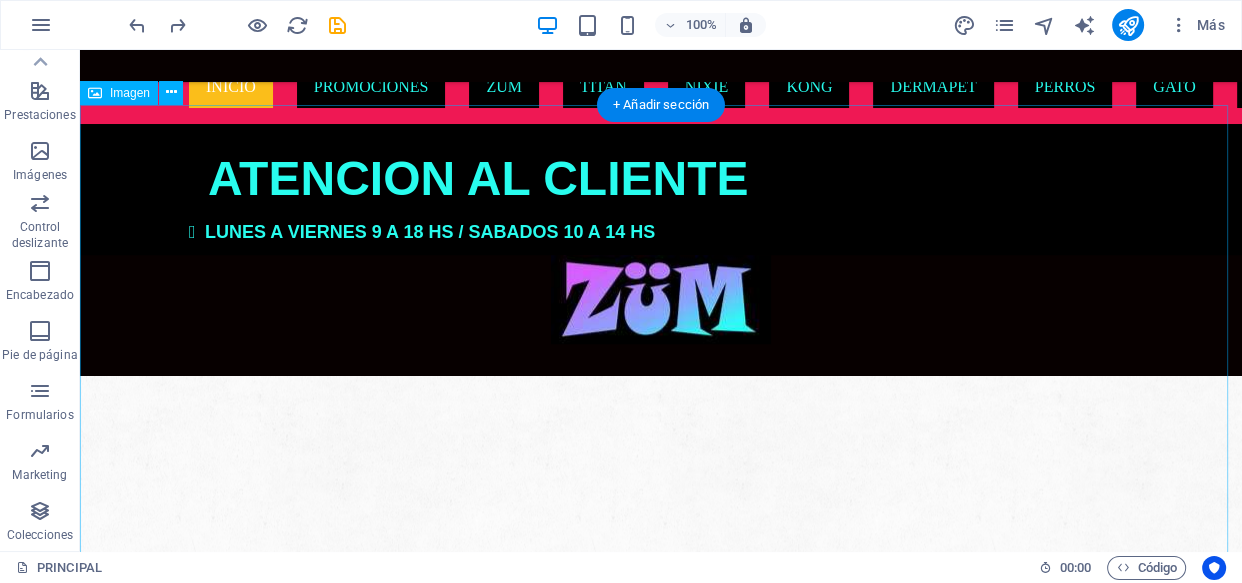 click at bounding box center [661, 2335] 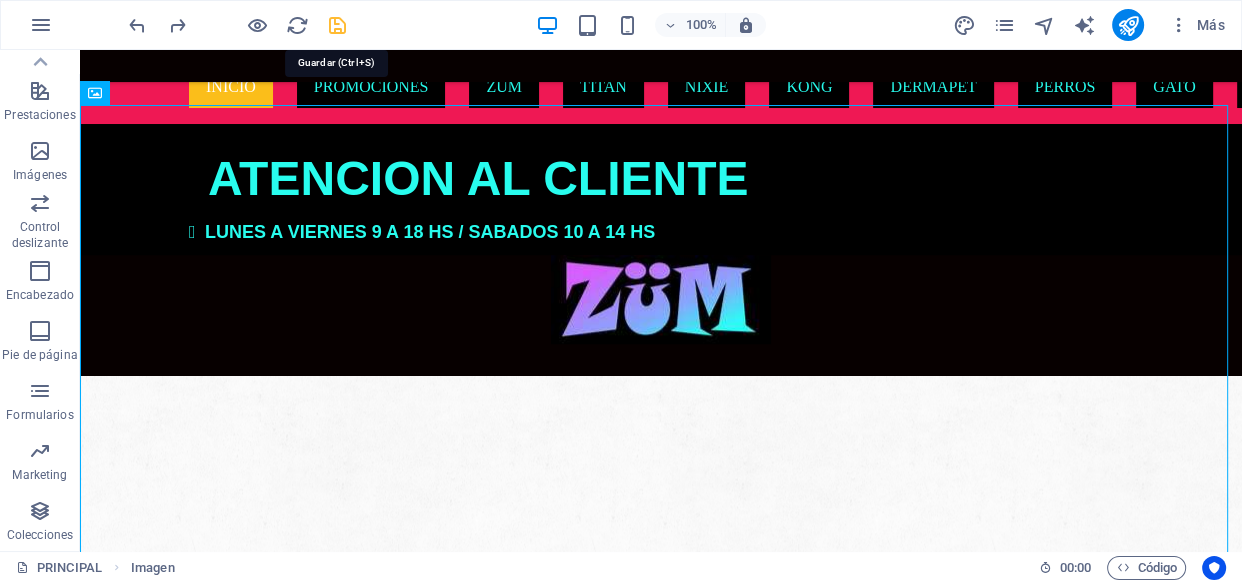 click at bounding box center [337, 25] 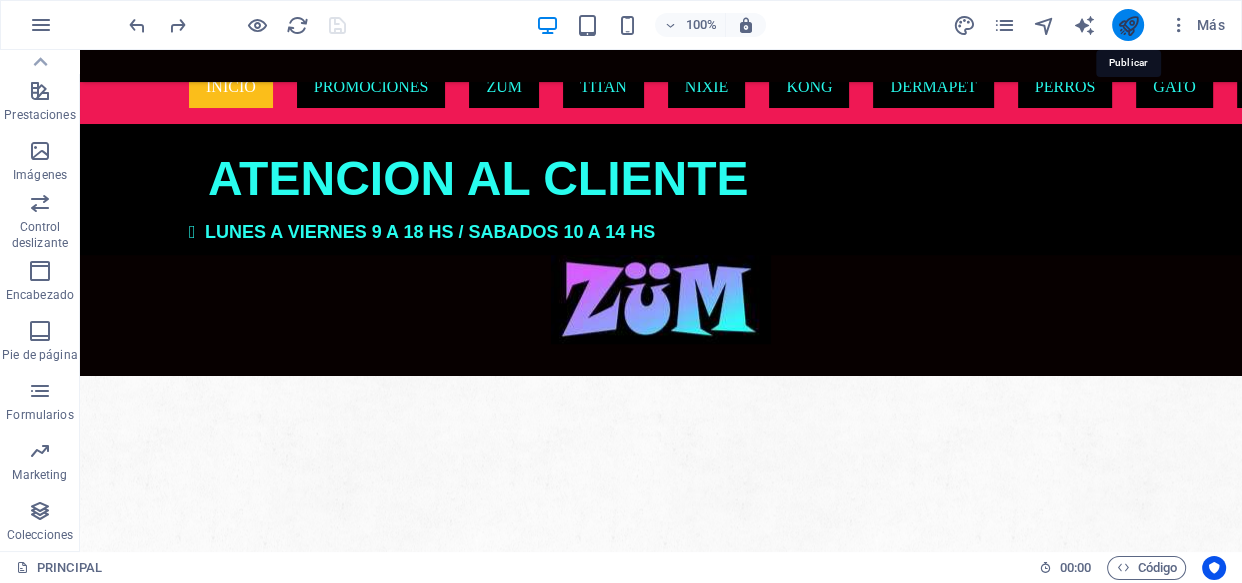 click at bounding box center (1128, 25) 